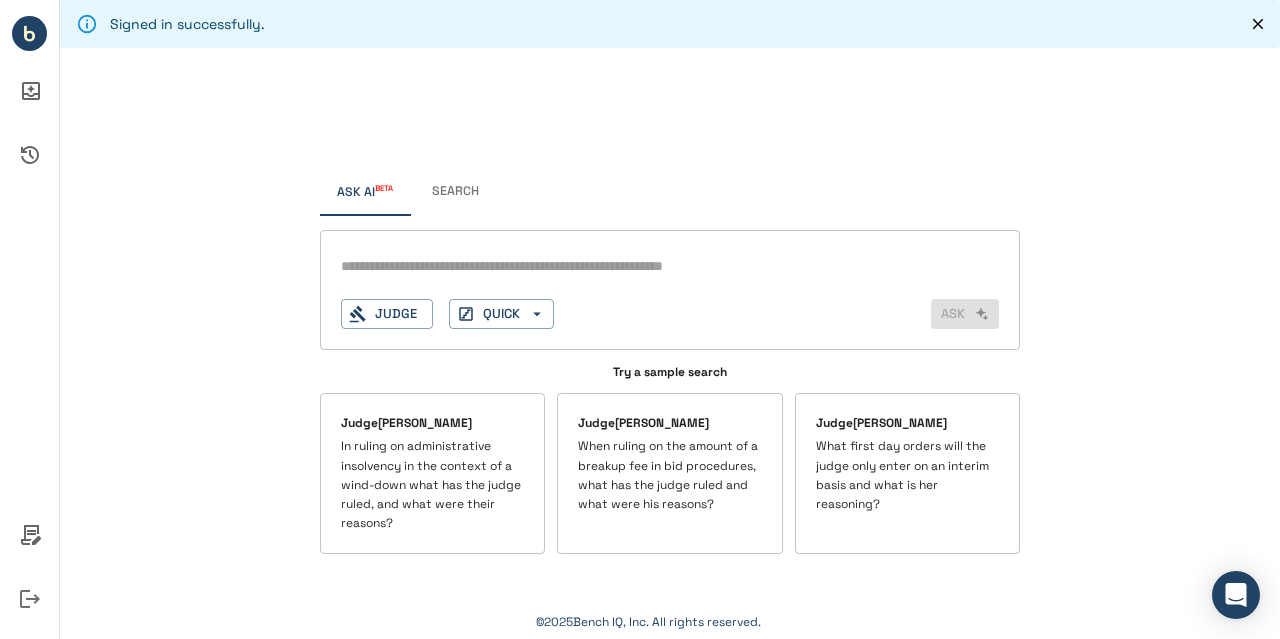 scroll, scrollTop: 0, scrollLeft: 0, axis: both 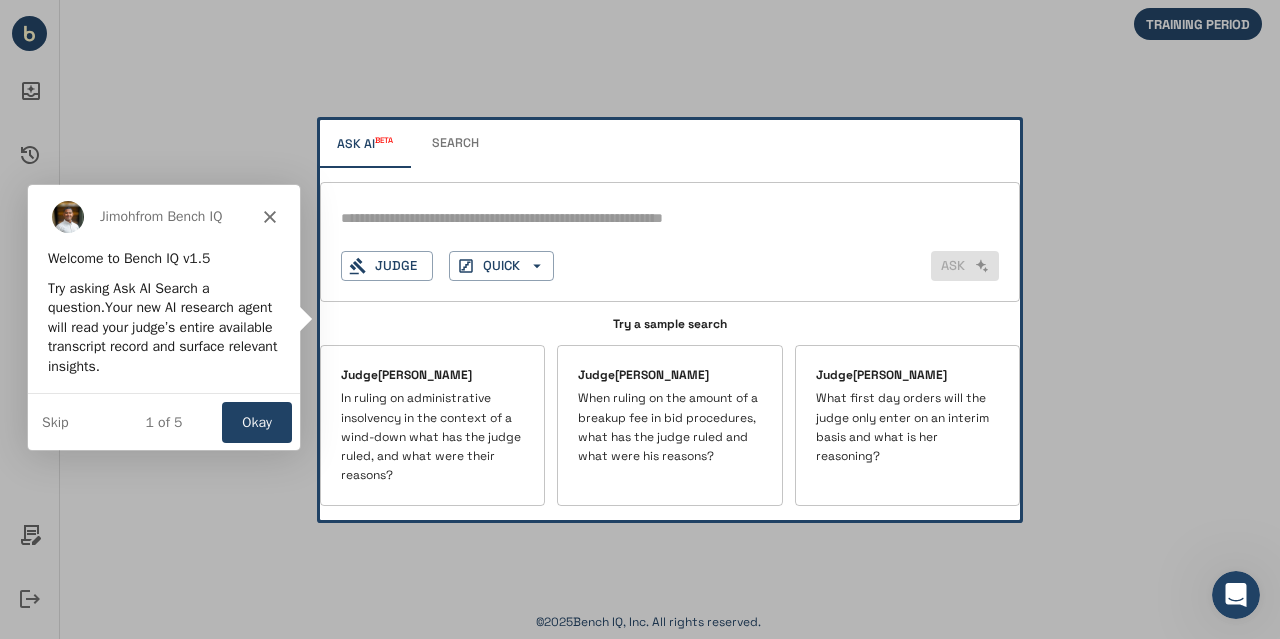 click on "Jimoh  from Bench IQ" at bounding box center [162, 216] 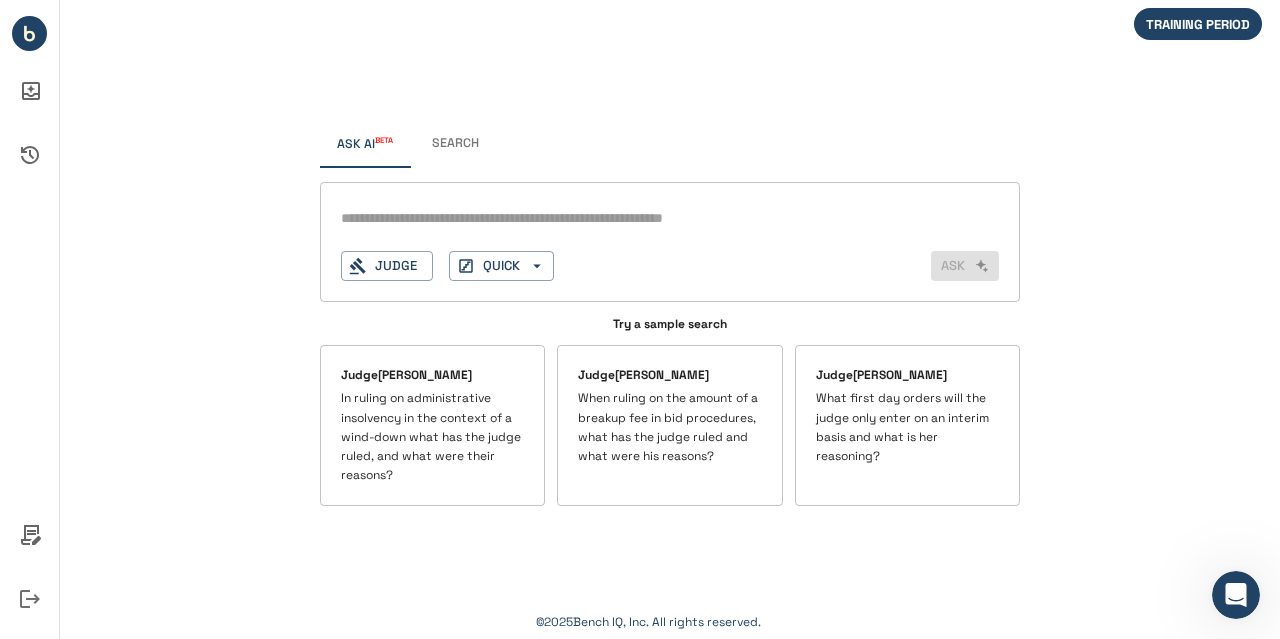 click at bounding box center (641, 218) 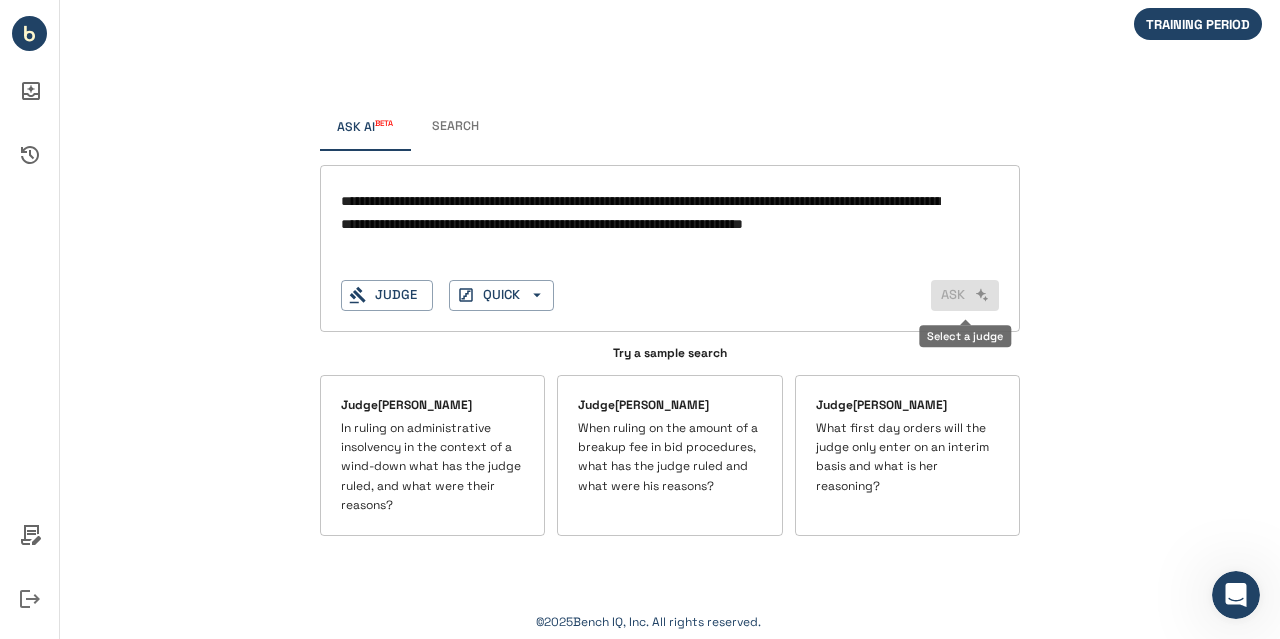 type on "**********" 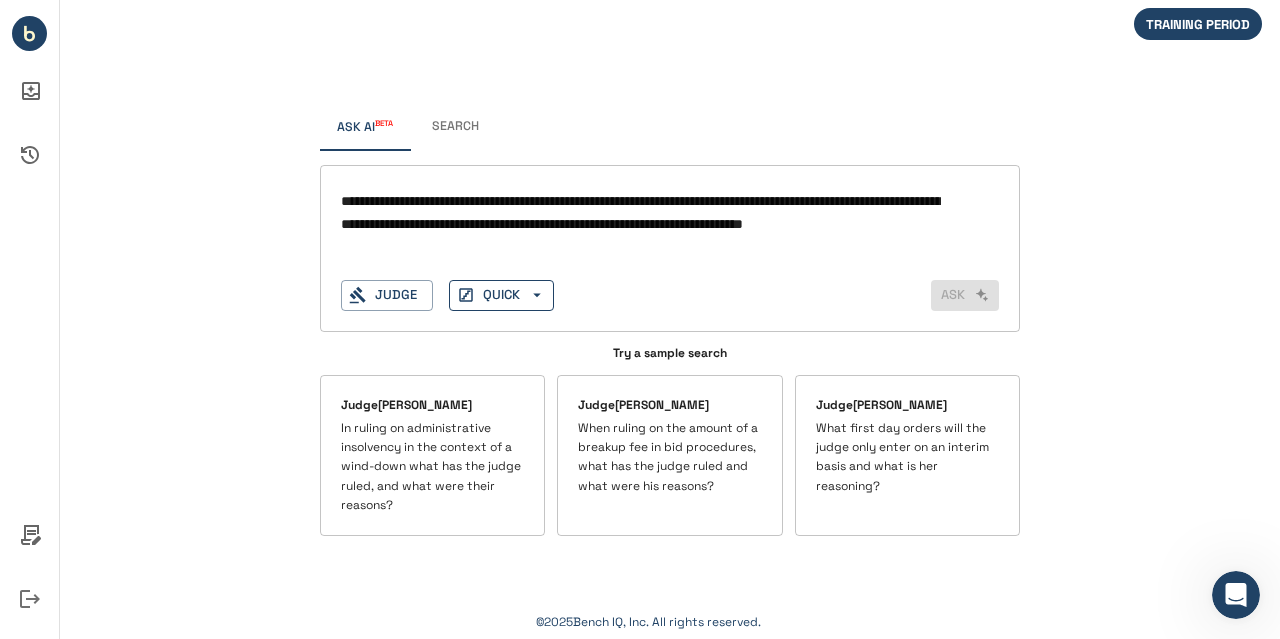 click on "QUICK" at bounding box center (501, 295) 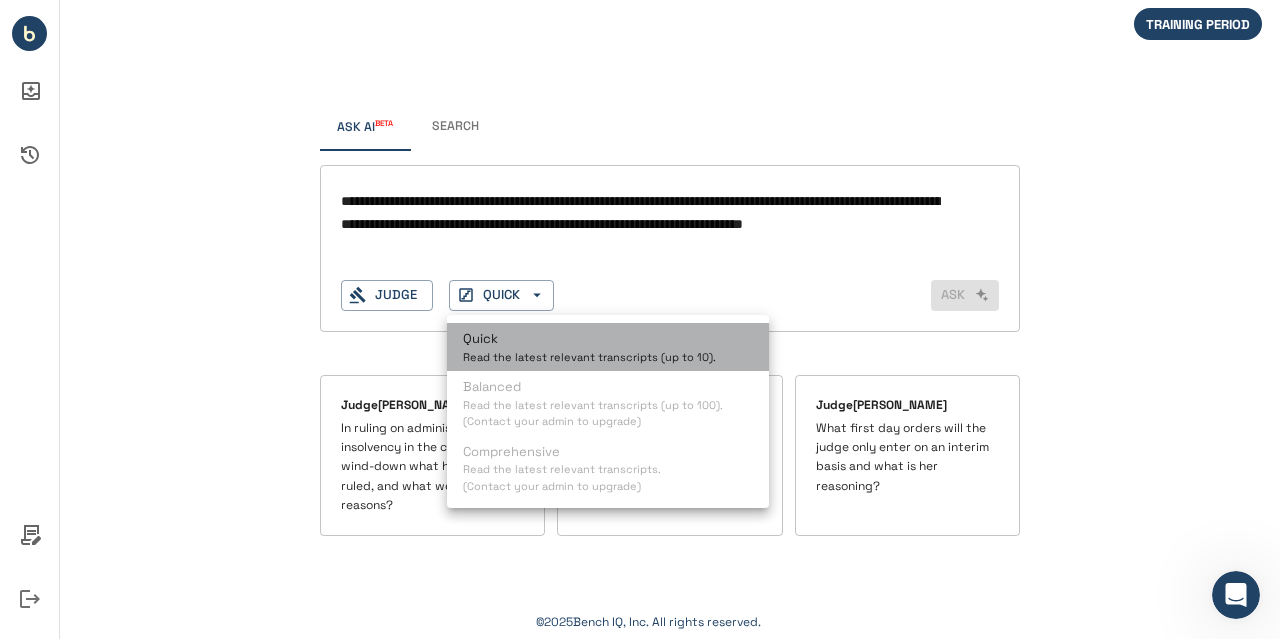 click on "Quick" at bounding box center [589, 339] 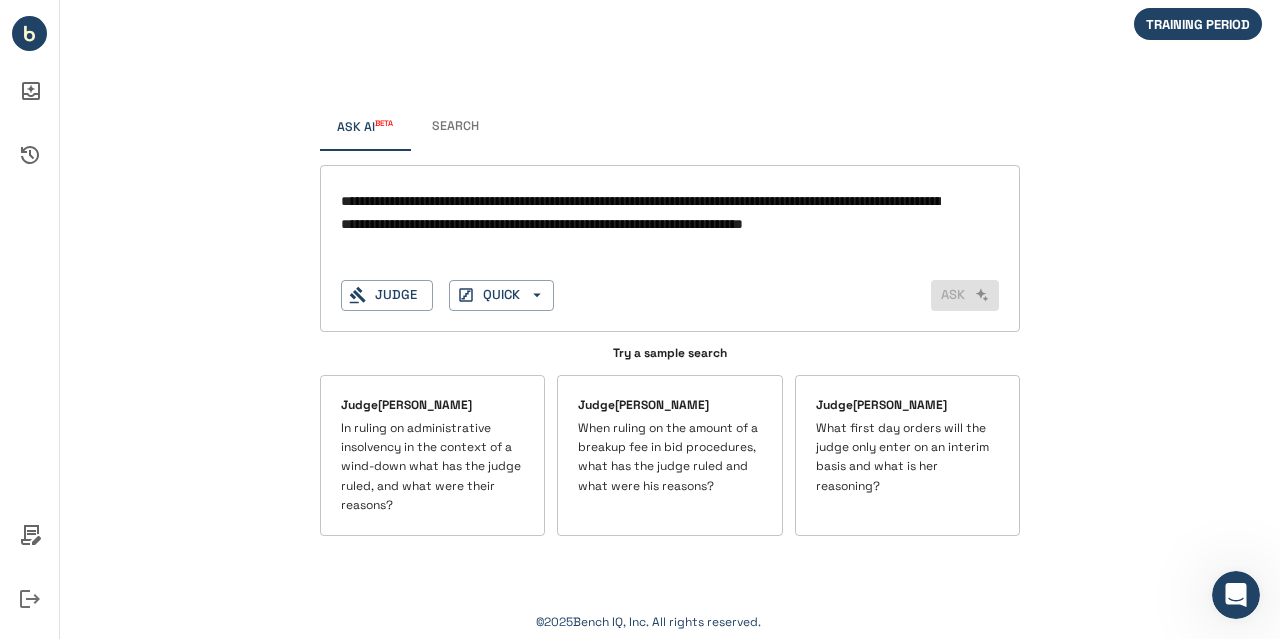 drag, startPoint x: 652, startPoint y: 264, endPoint x: 728, endPoint y: 267, distance: 76.05919 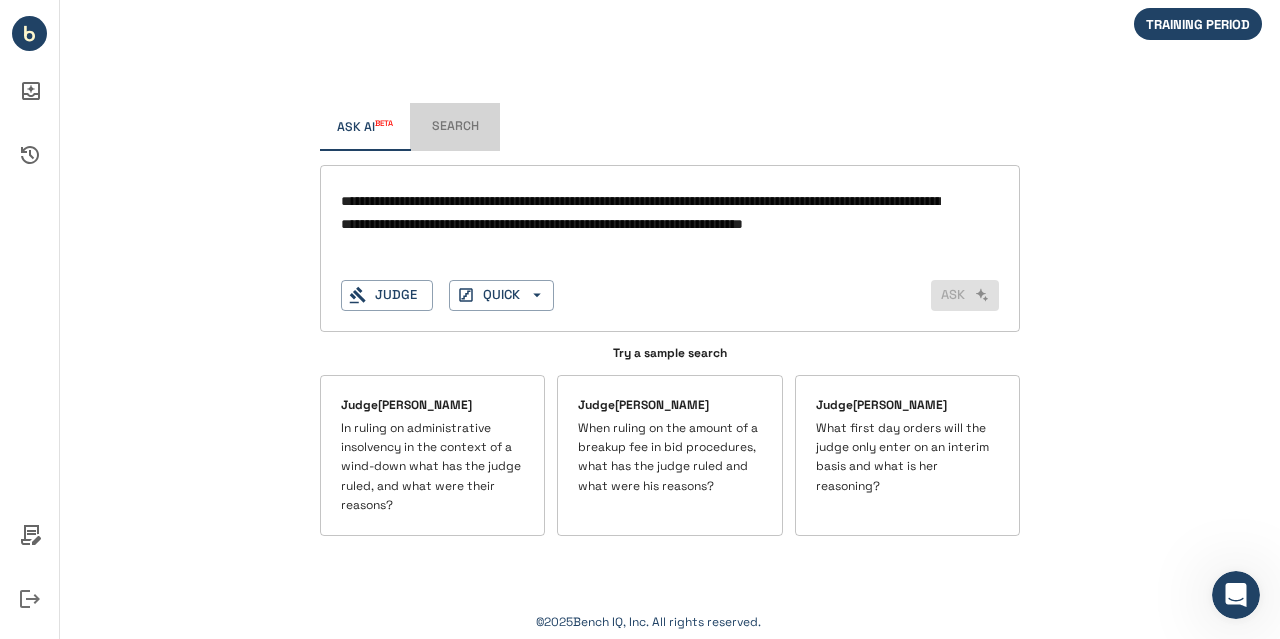 click on "Search" at bounding box center (455, 127) 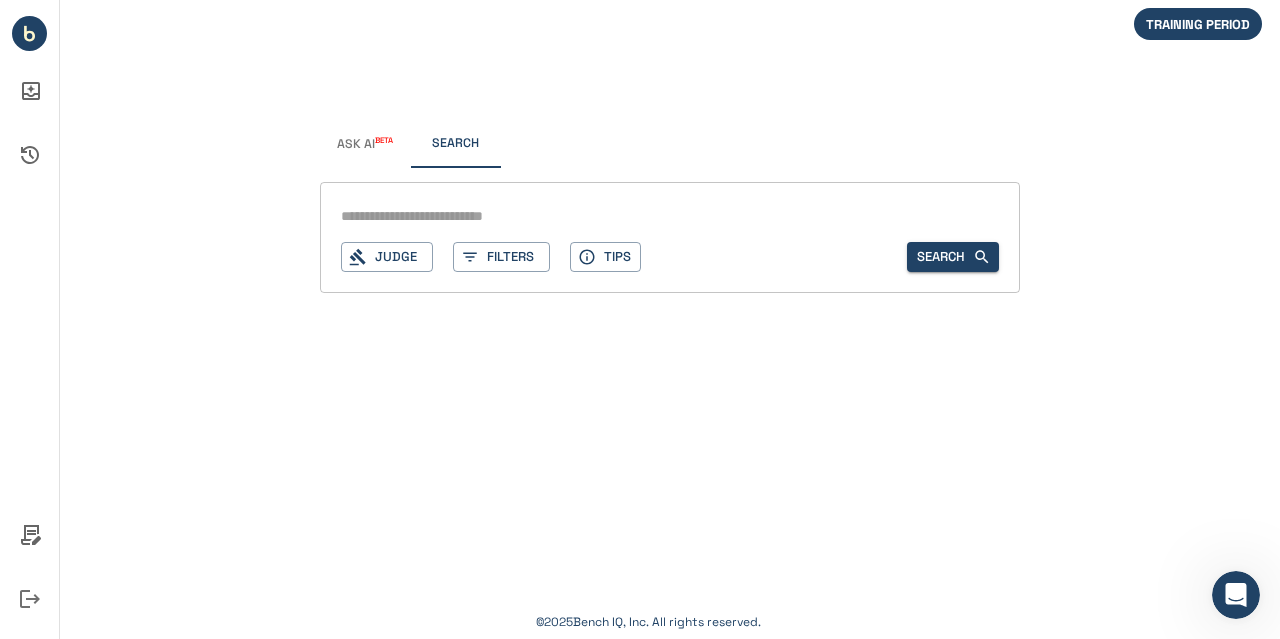 click on "Ask AI  BETA" at bounding box center (365, 144) 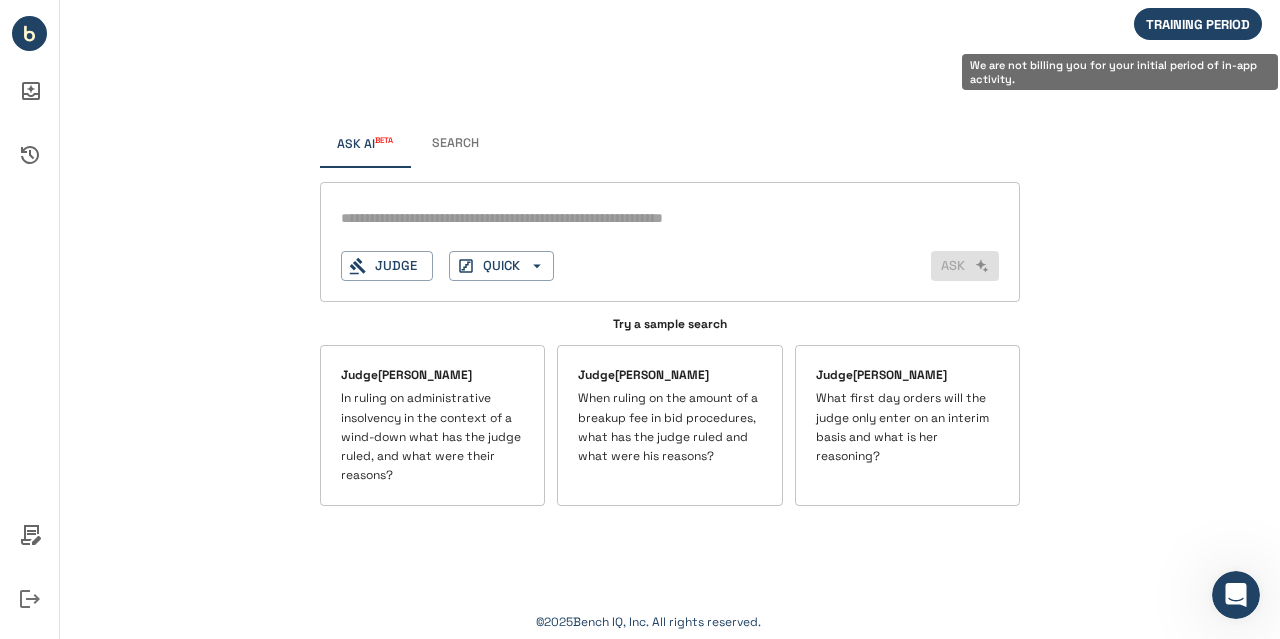 click on "TRAINING PERIOD" at bounding box center (1198, 24) 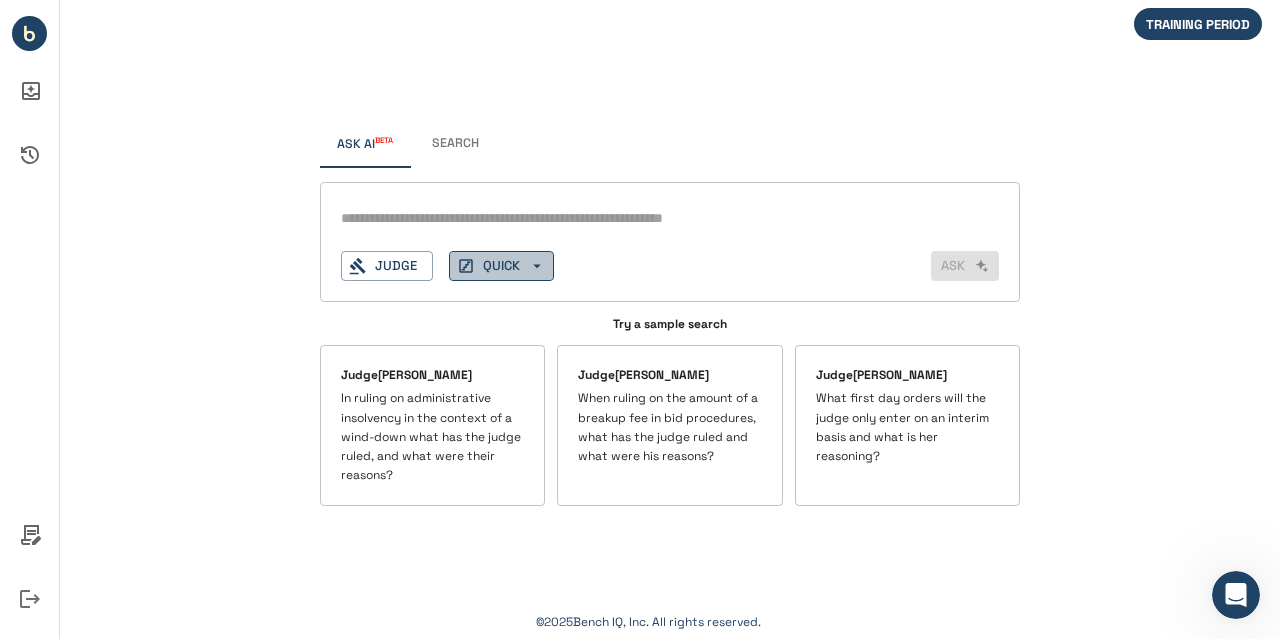 click on "QUICK" at bounding box center (501, 266) 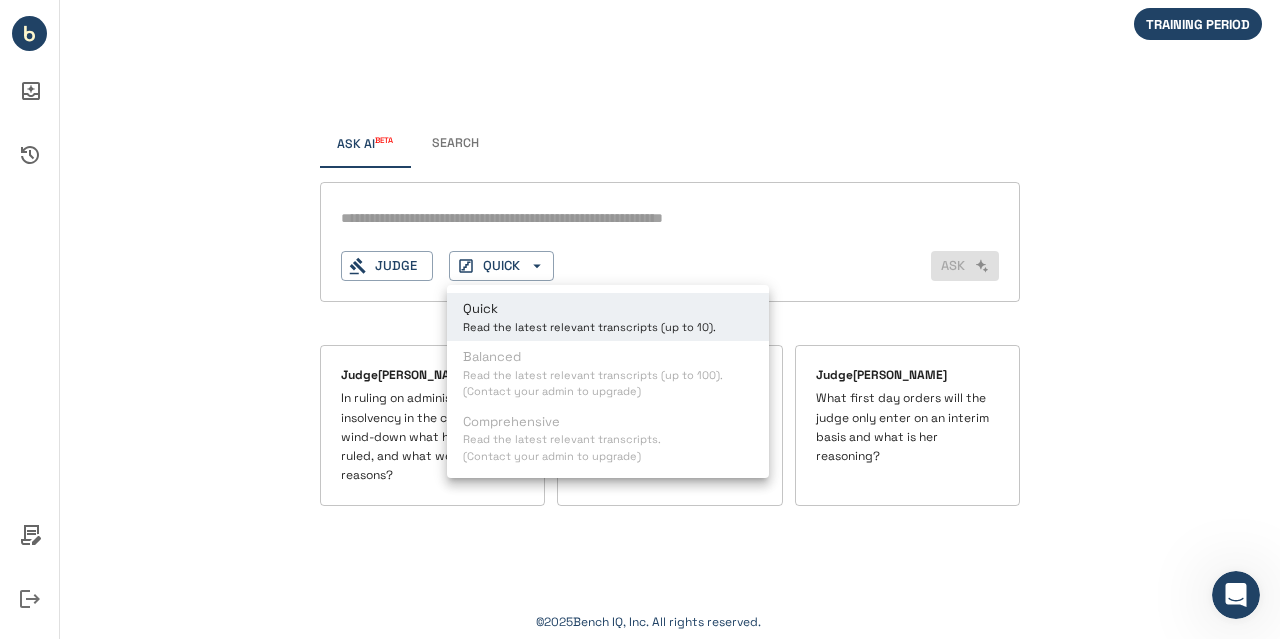 click at bounding box center [640, 319] 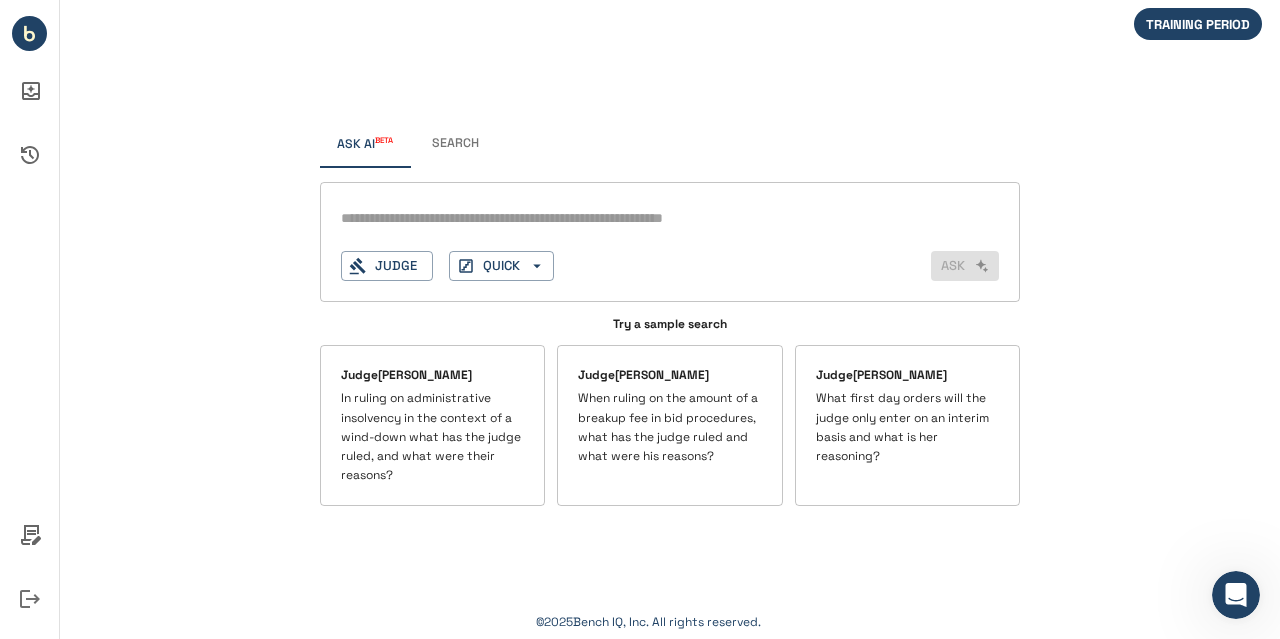 click at bounding box center (641, 218) 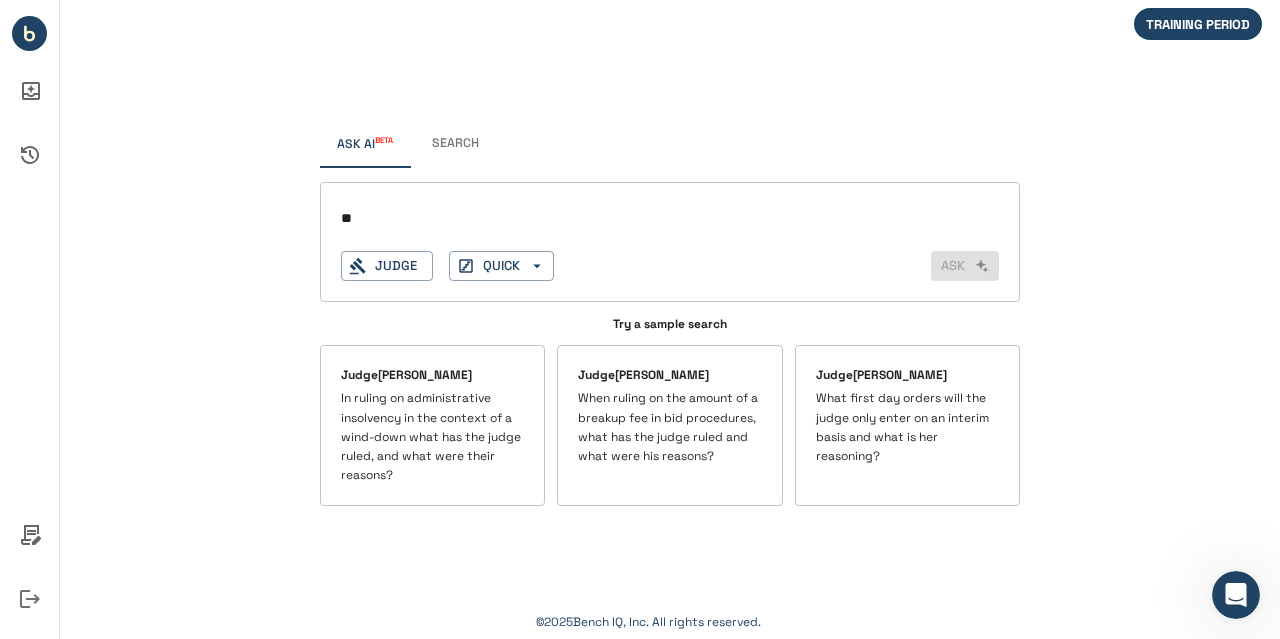 type on "*" 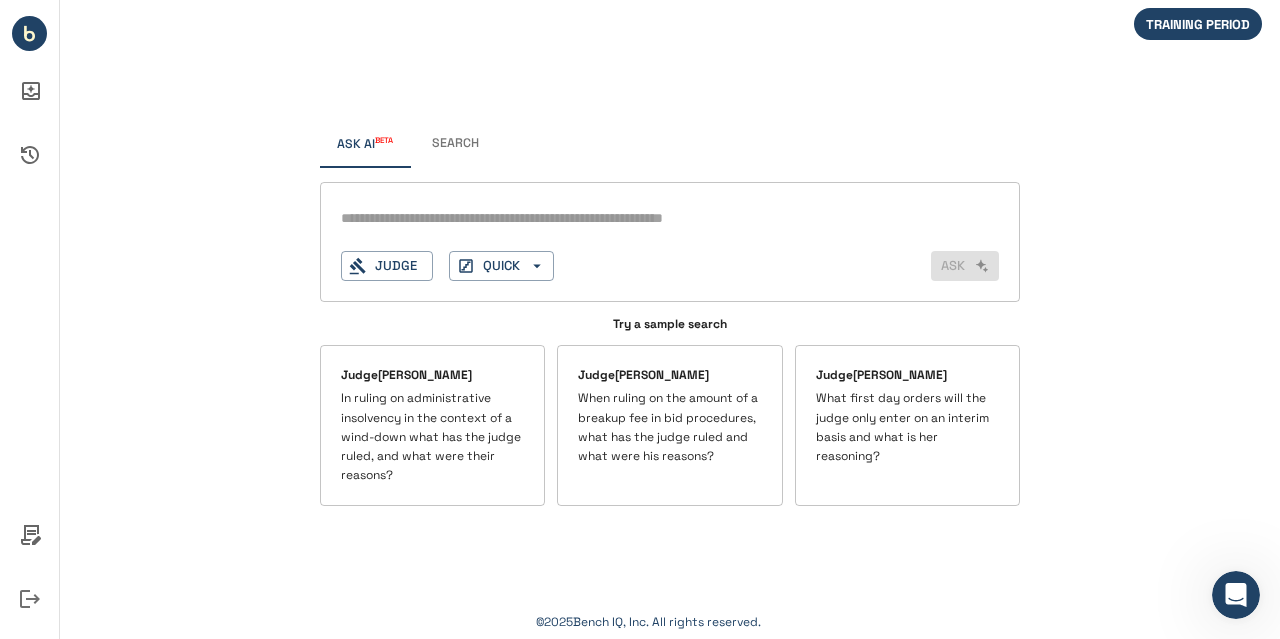 click on "Try a sample search" at bounding box center [670, 324] 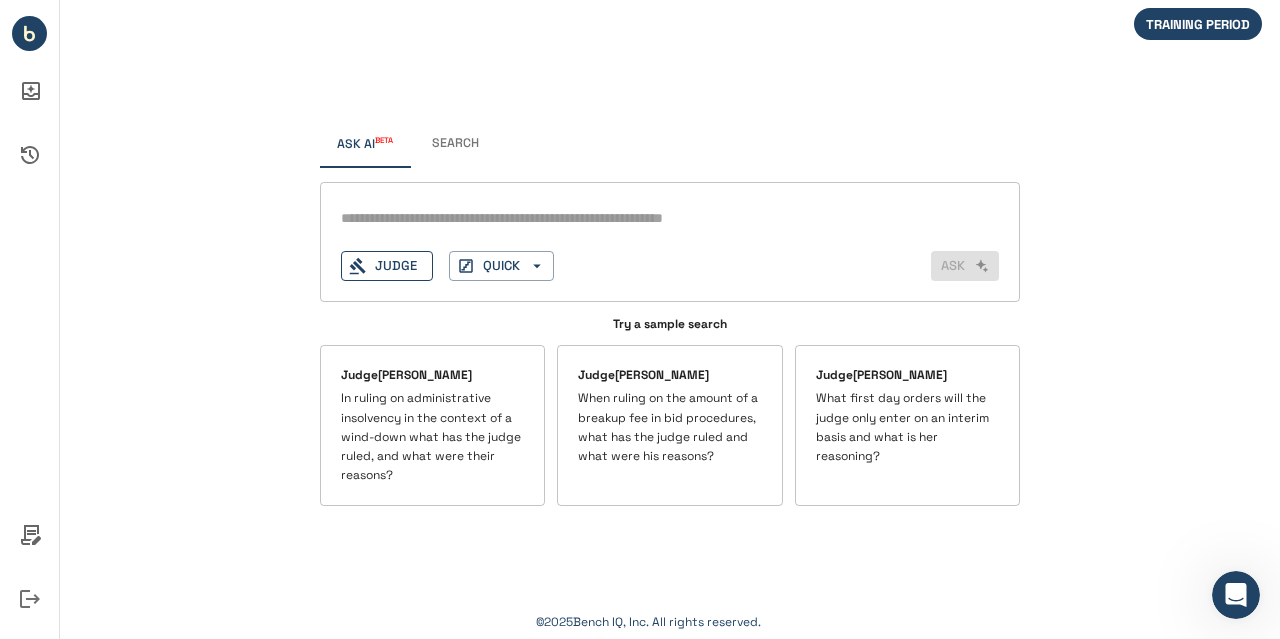 click on "Judge" at bounding box center (387, 266) 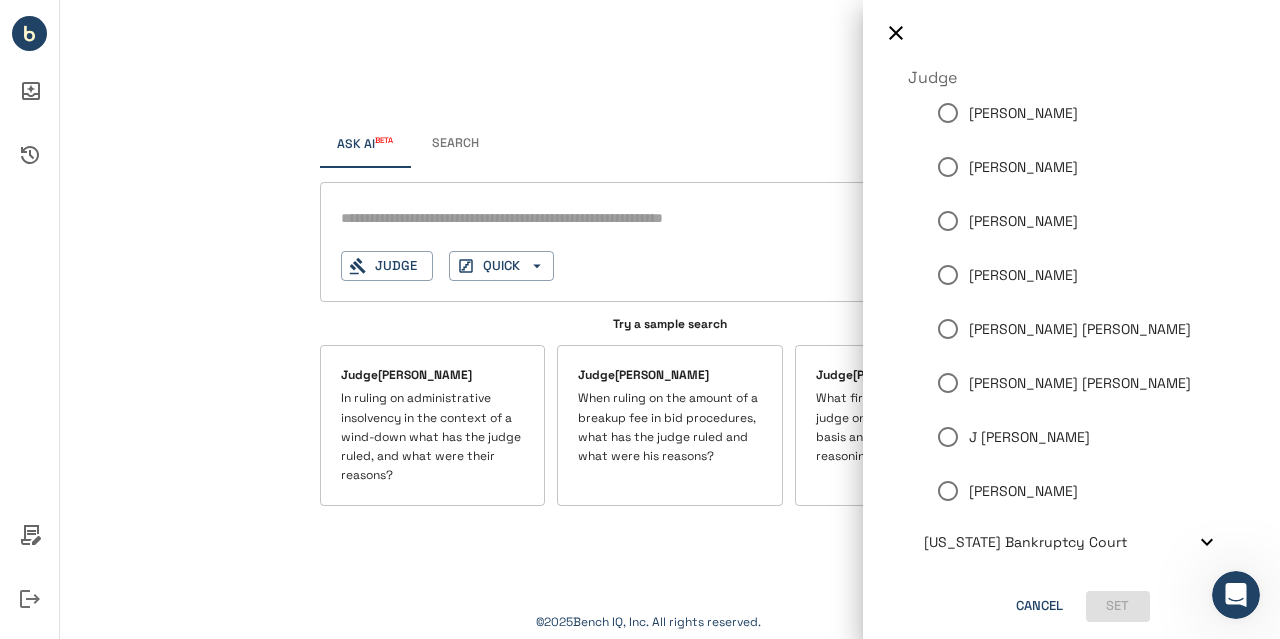 scroll, scrollTop: 260, scrollLeft: 0, axis: vertical 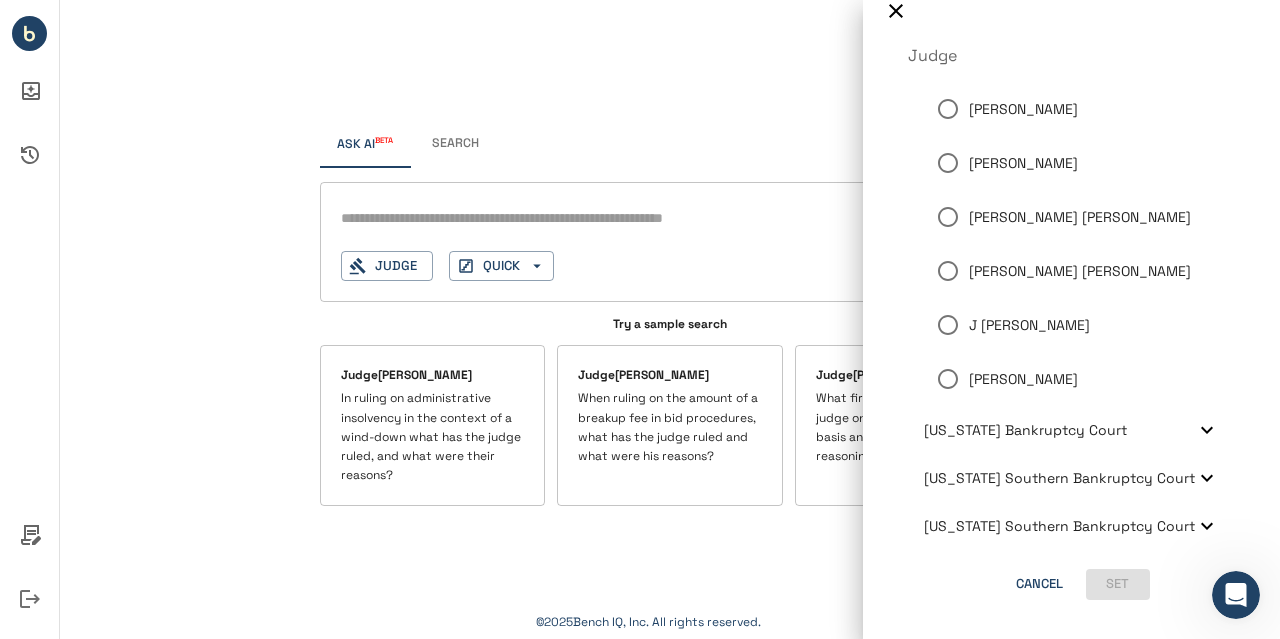click on "Texas Southern Bankruptcy Court" at bounding box center [1059, 526] 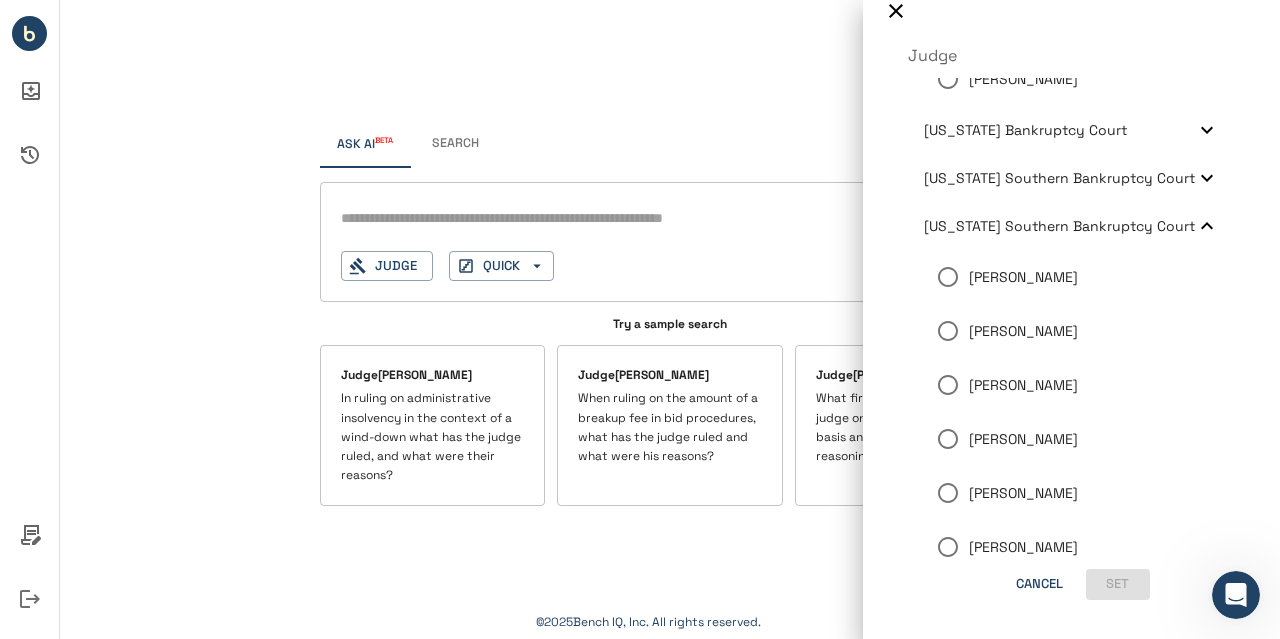 scroll, scrollTop: 584, scrollLeft: 0, axis: vertical 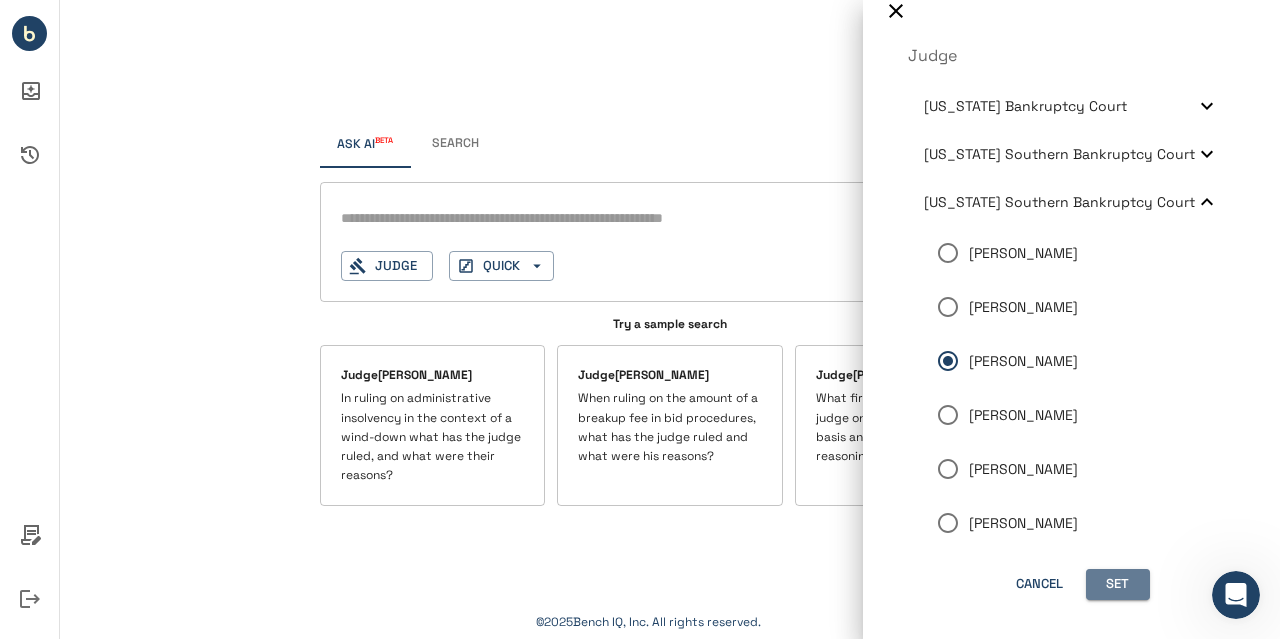 click on "Set" at bounding box center [1118, 584] 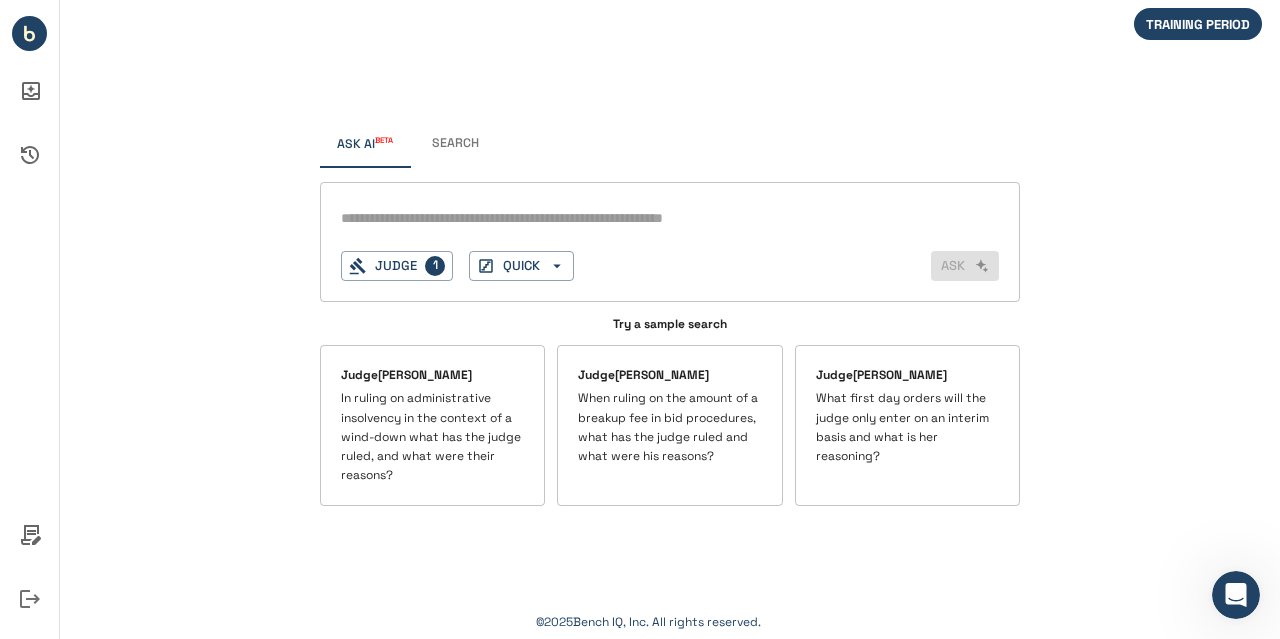 click at bounding box center [641, 218] 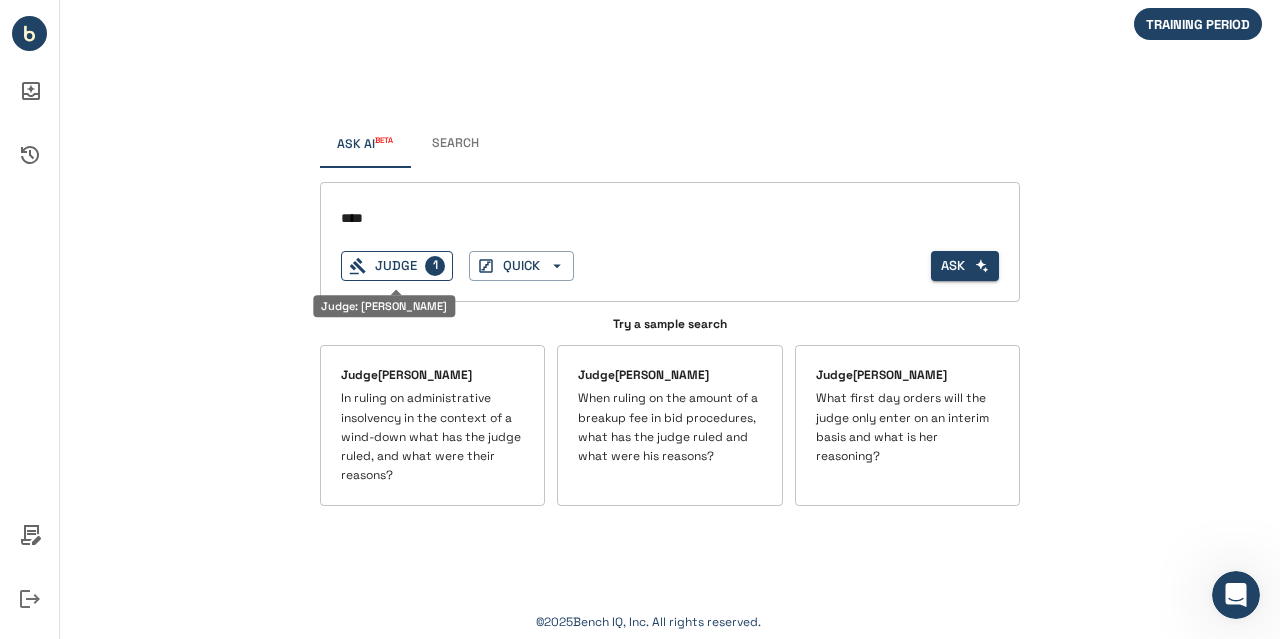 click on "Judge 1" at bounding box center (397, 266) 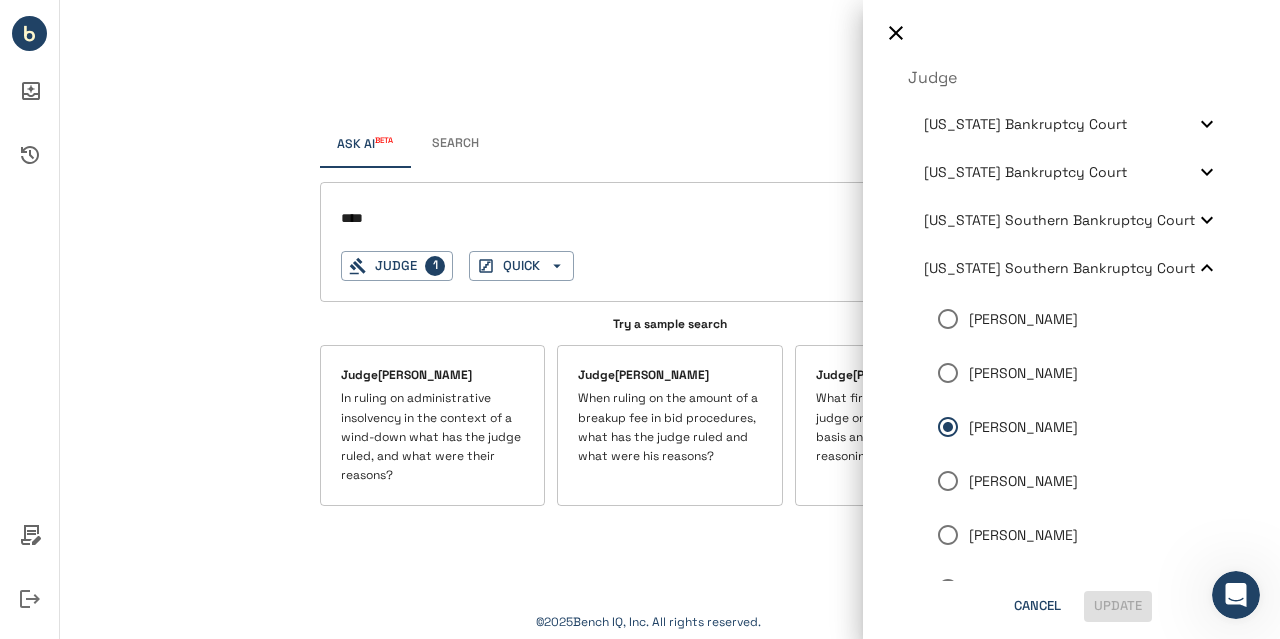 click on "[PERSON_NAME]" at bounding box center (1023, 319) 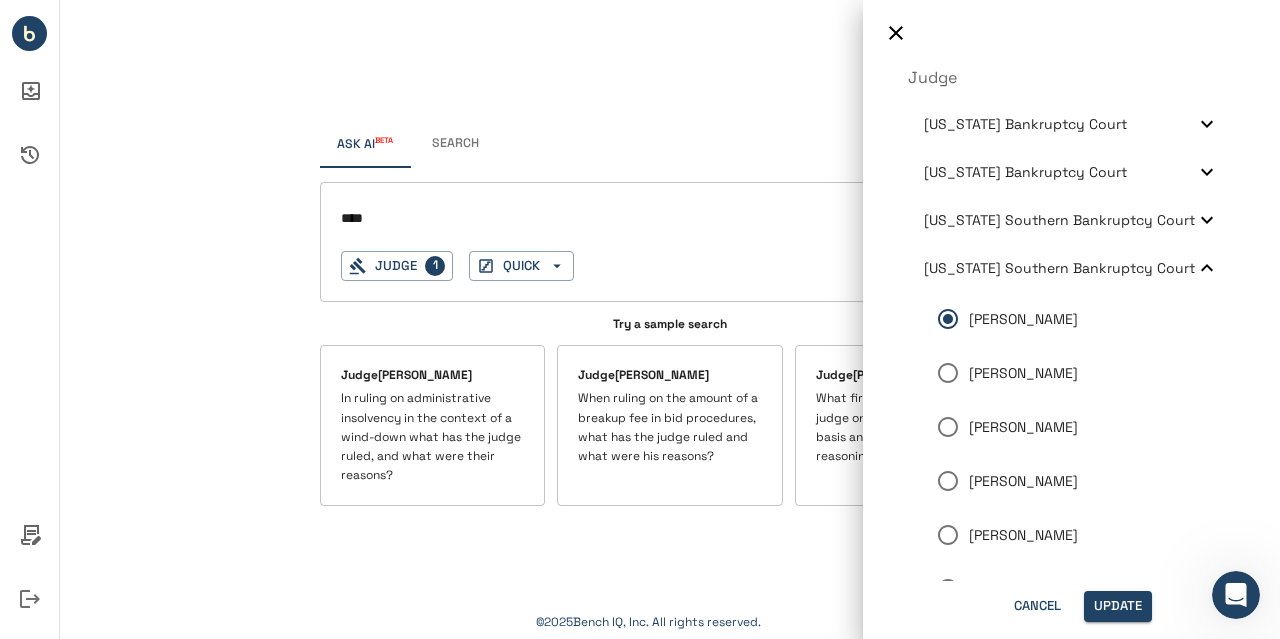 click on "David R Jones" at bounding box center [1023, 373] 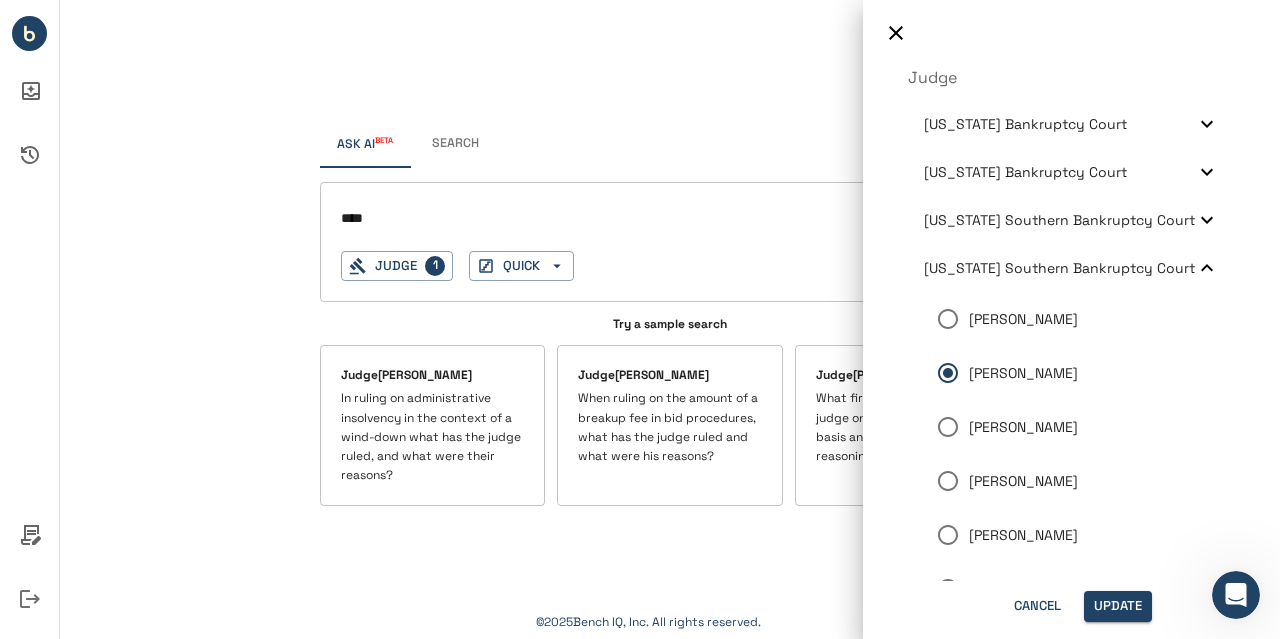 click on "Christopher M Lopez" at bounding box center [1023, 427] 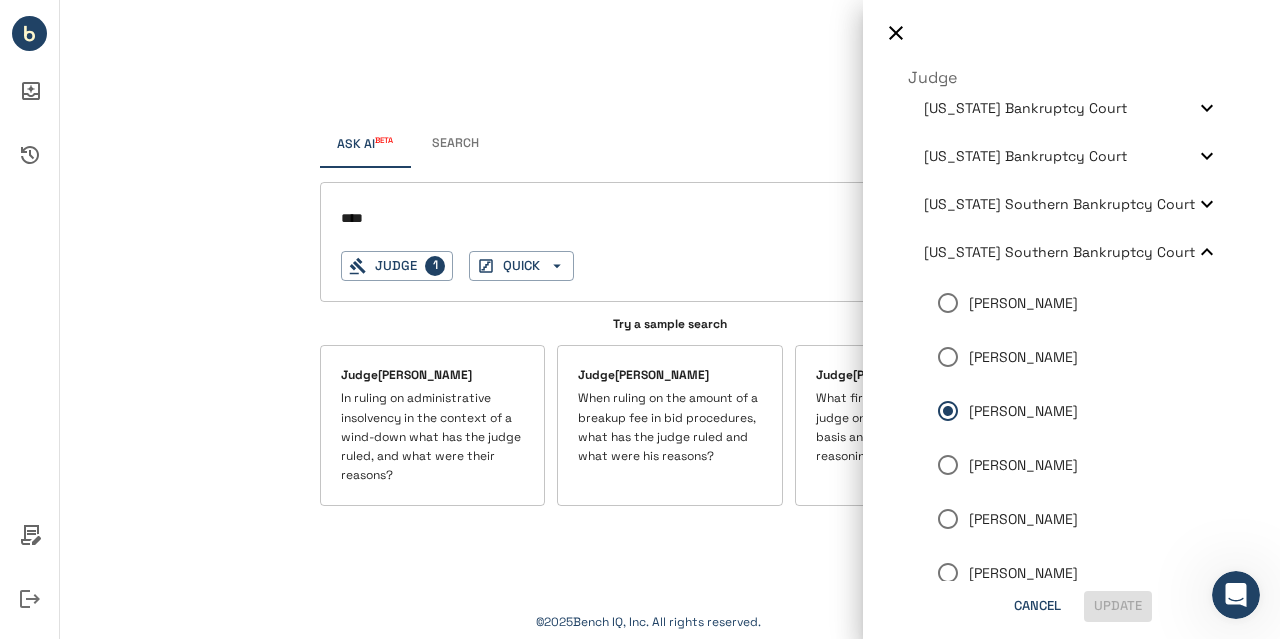 scroll, scrollTop: 44, scrollLeft: 0, axis: vertical 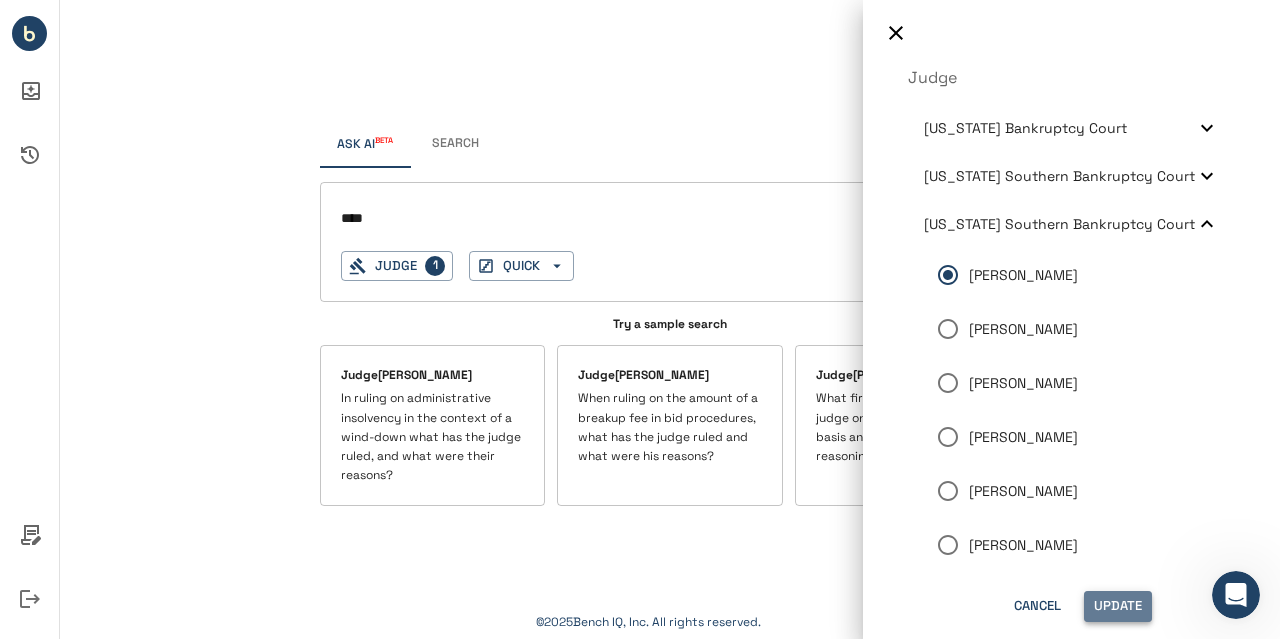 click on "Update" at bounding box center (1118, 606) 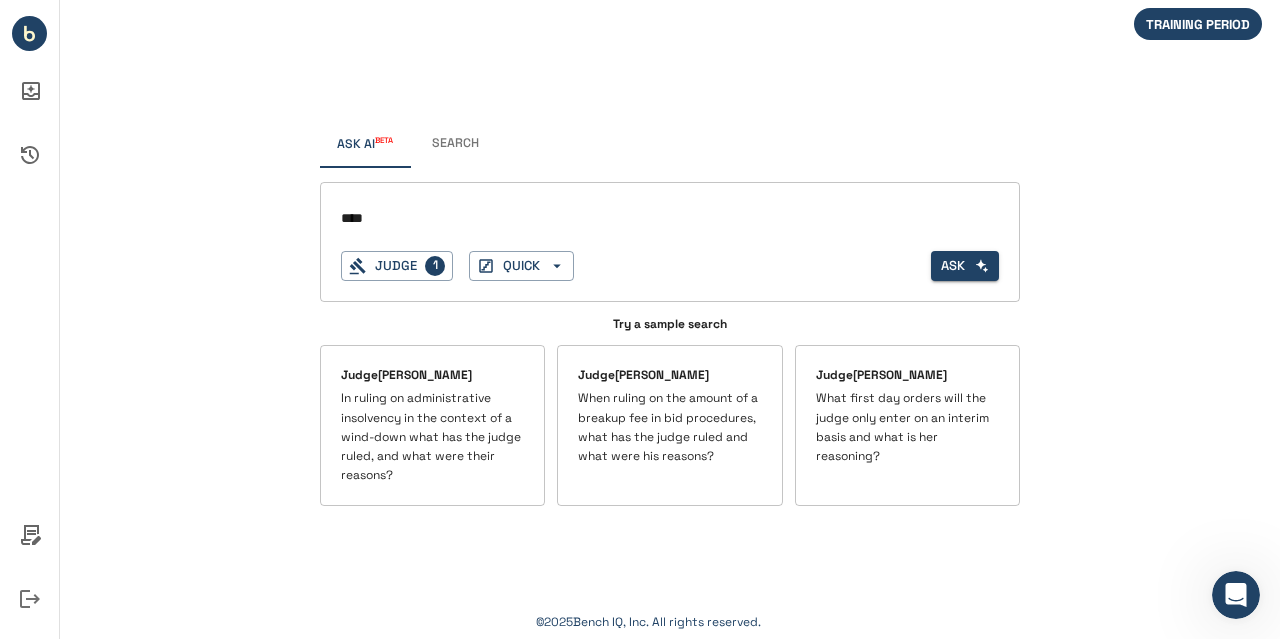 click on "***" at bounding box center [641, 218] 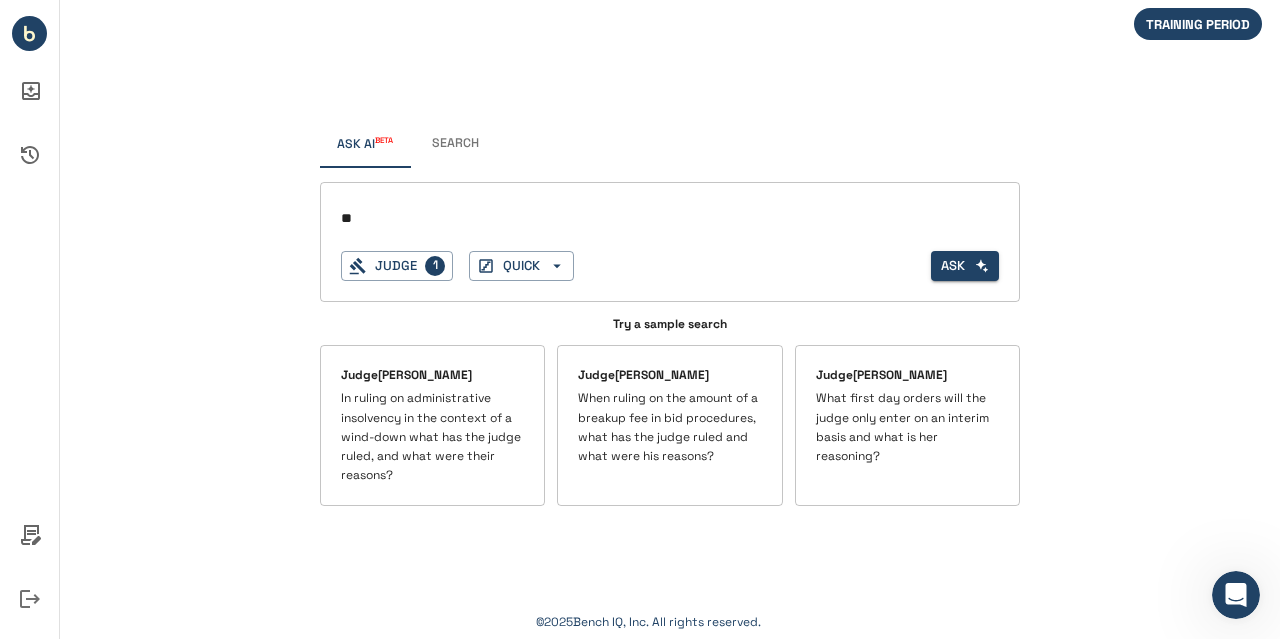 type on "*" 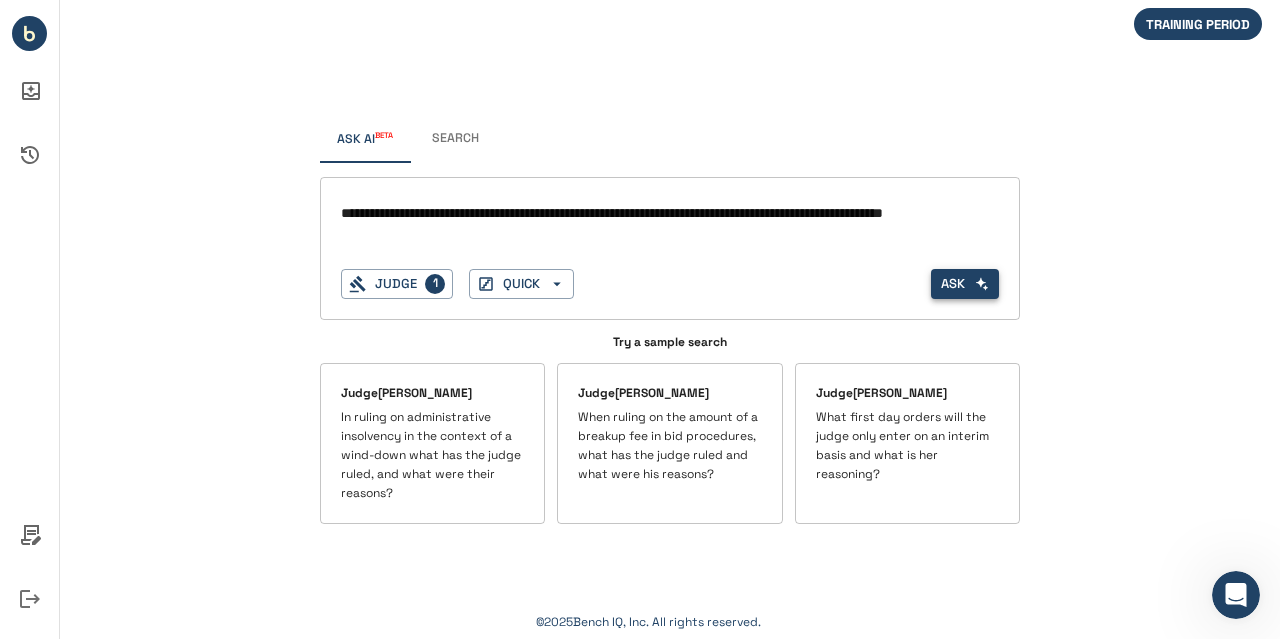 type on "**********" 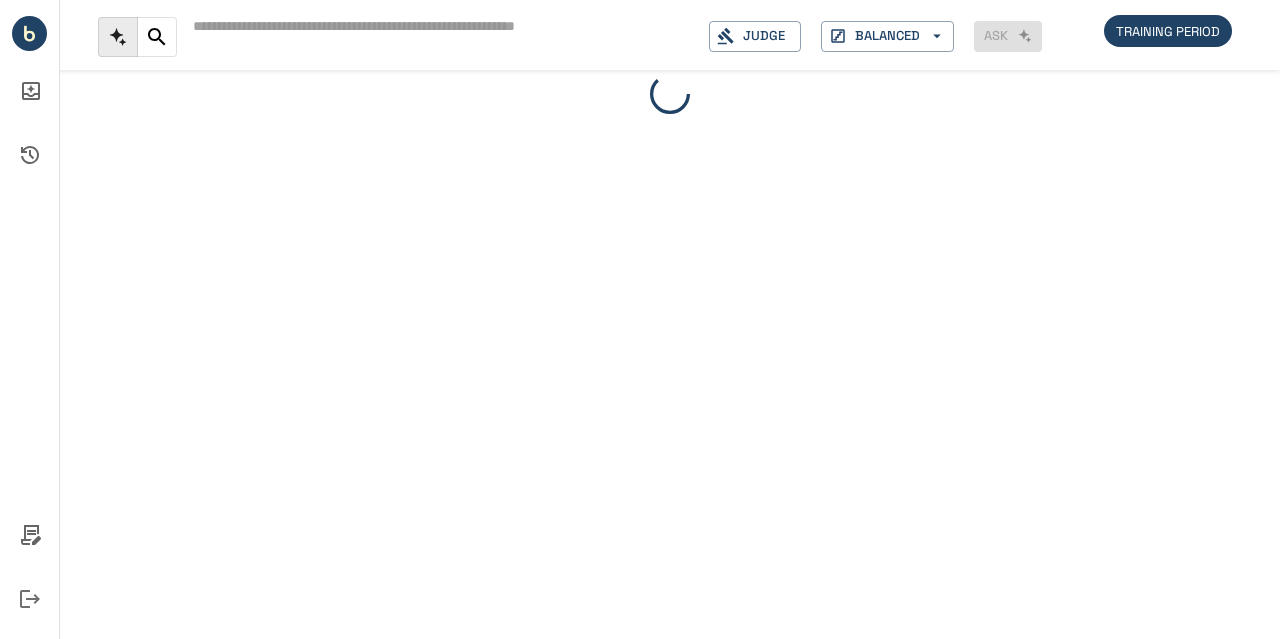 scroll, scrollTop: 0, scrollLeft: 0, axis: both 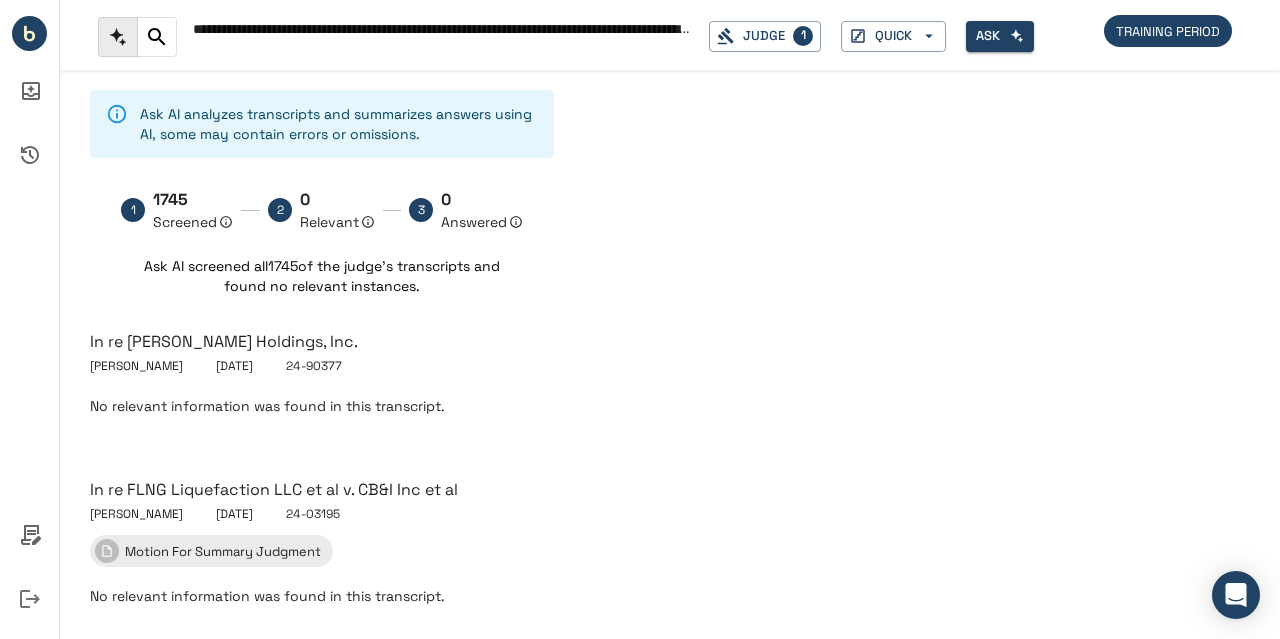 click 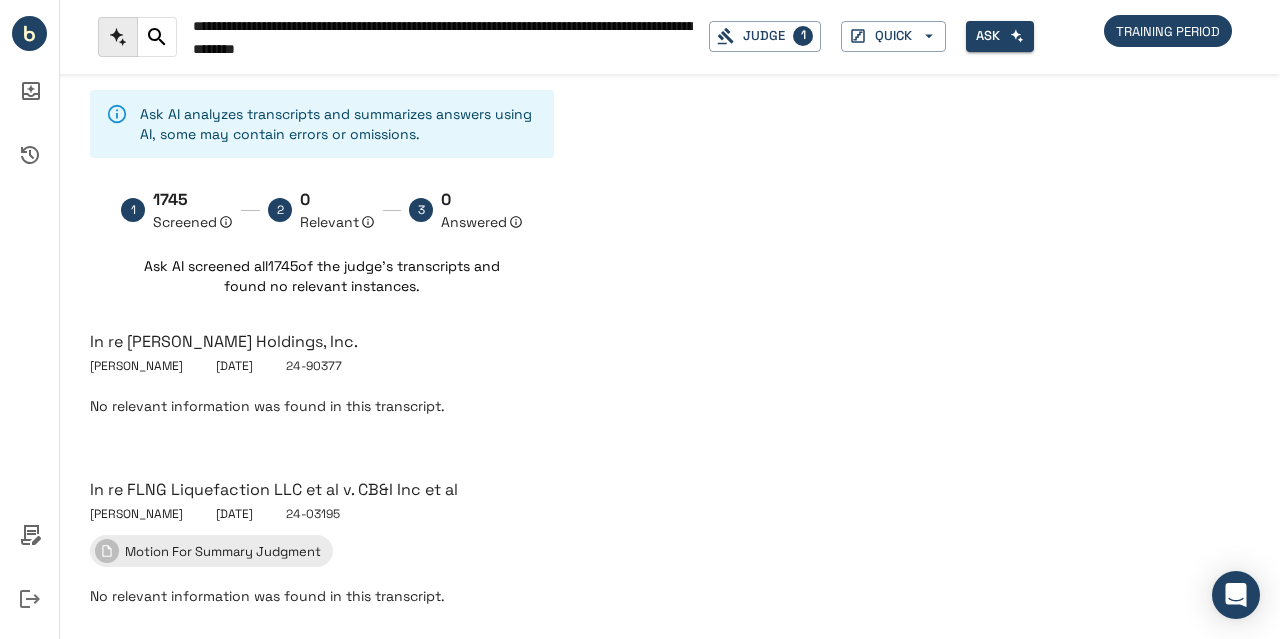 drag, startPoint x: 371, startPoint y: 46, endPoint x: 190, endPoint y: 45, distance: 181.00276 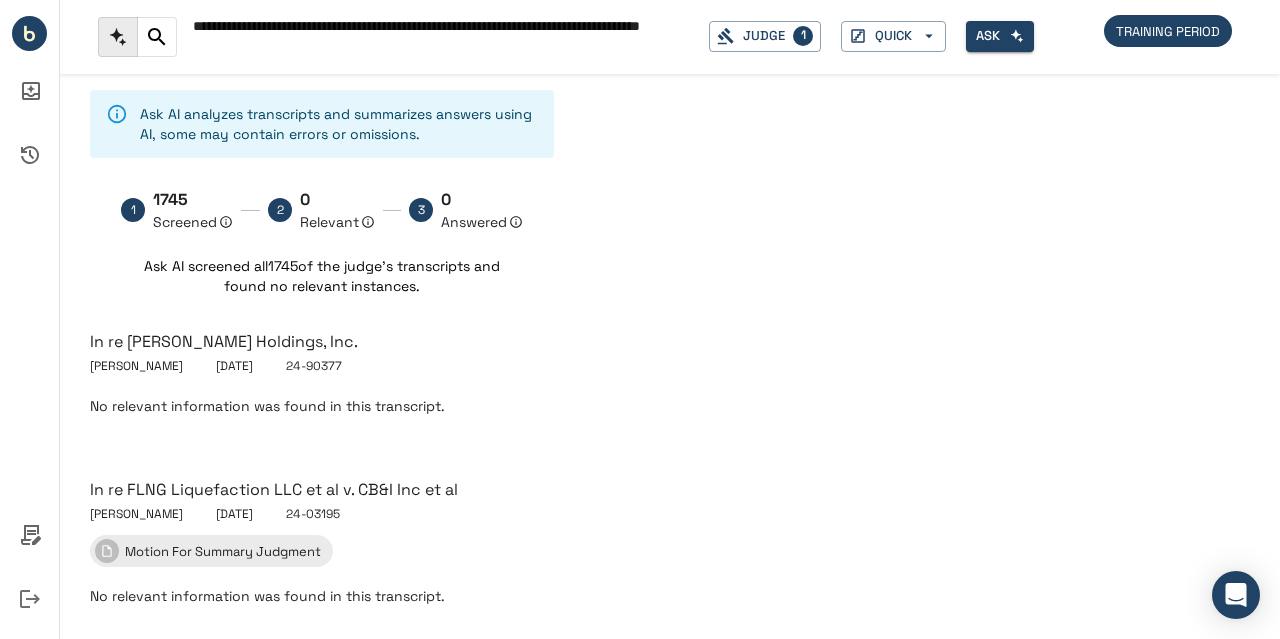 type on "**********" 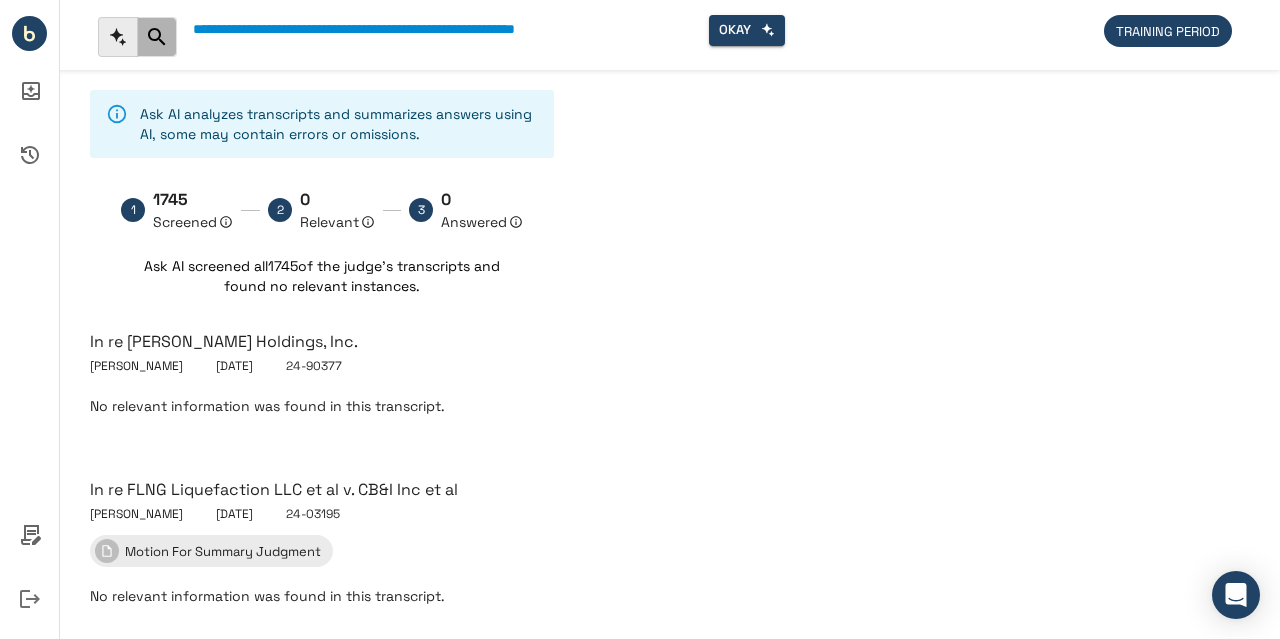click 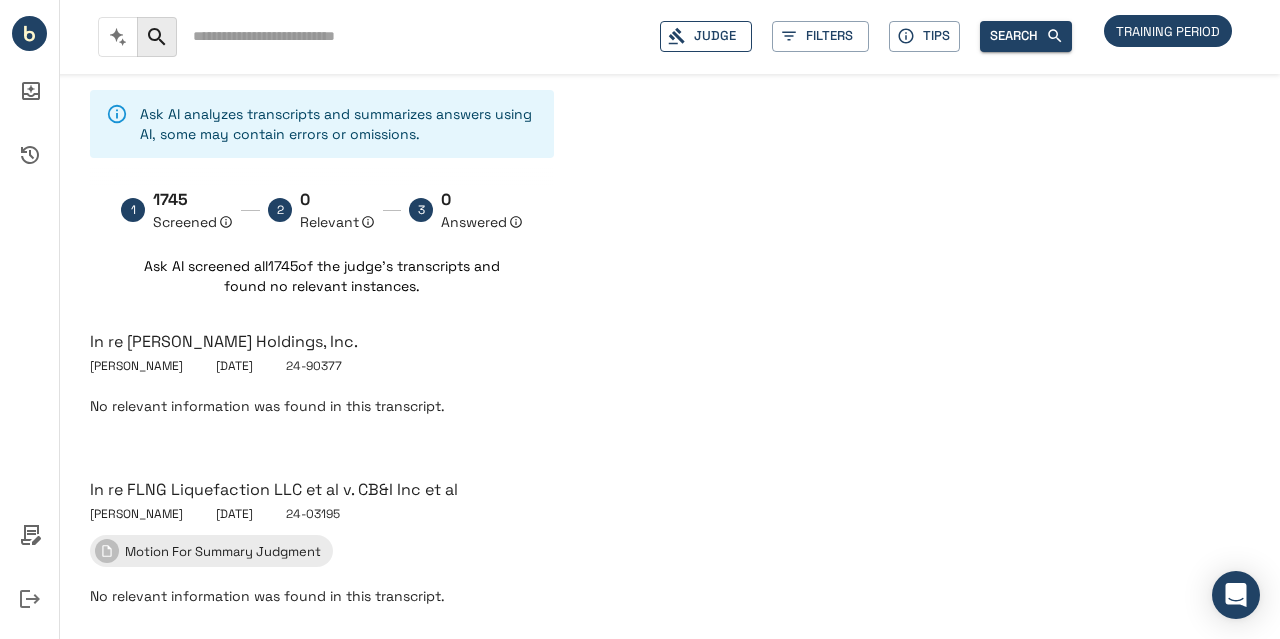 click on "Judge" at bounding box center (706, 36) 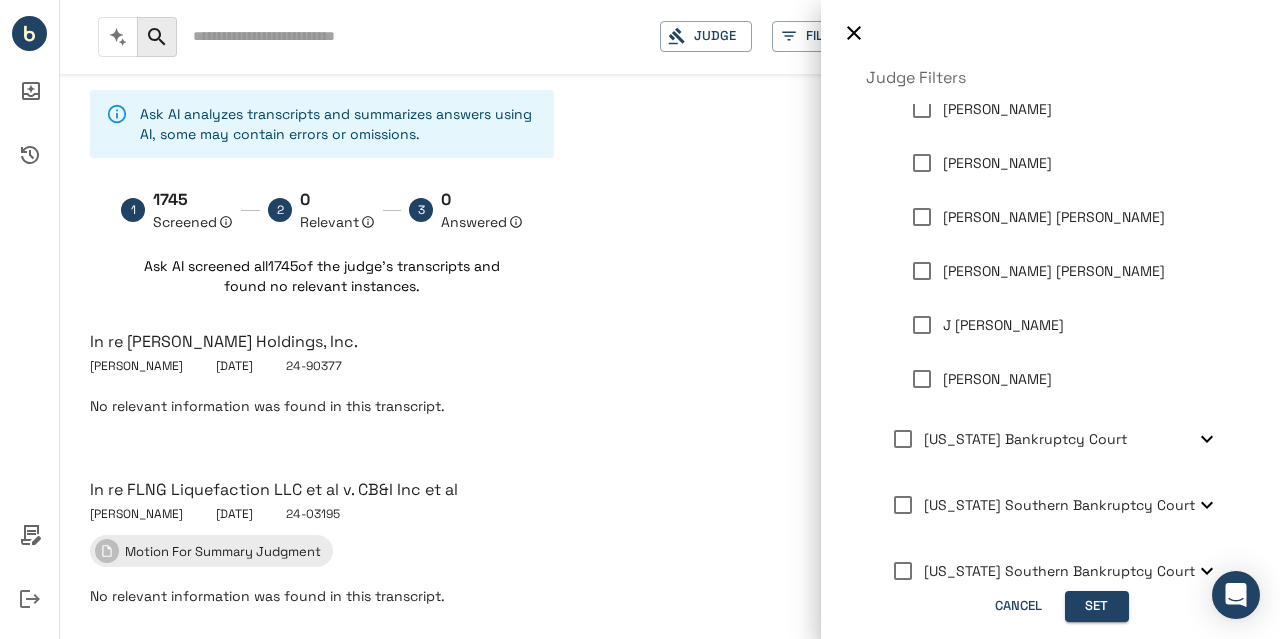 scroll, scrollTop: 352, scrollLeft: 0, axis: vertical 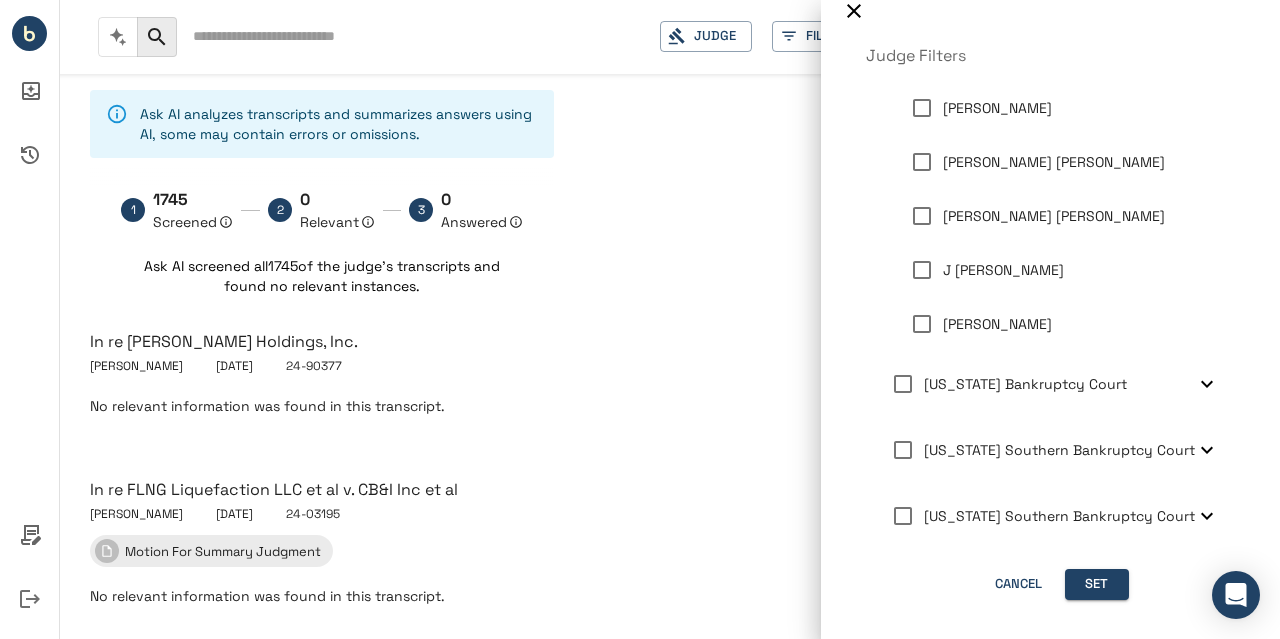click on "Texas Southern Bankruptcy Court" at bounding box center (1059, 516) 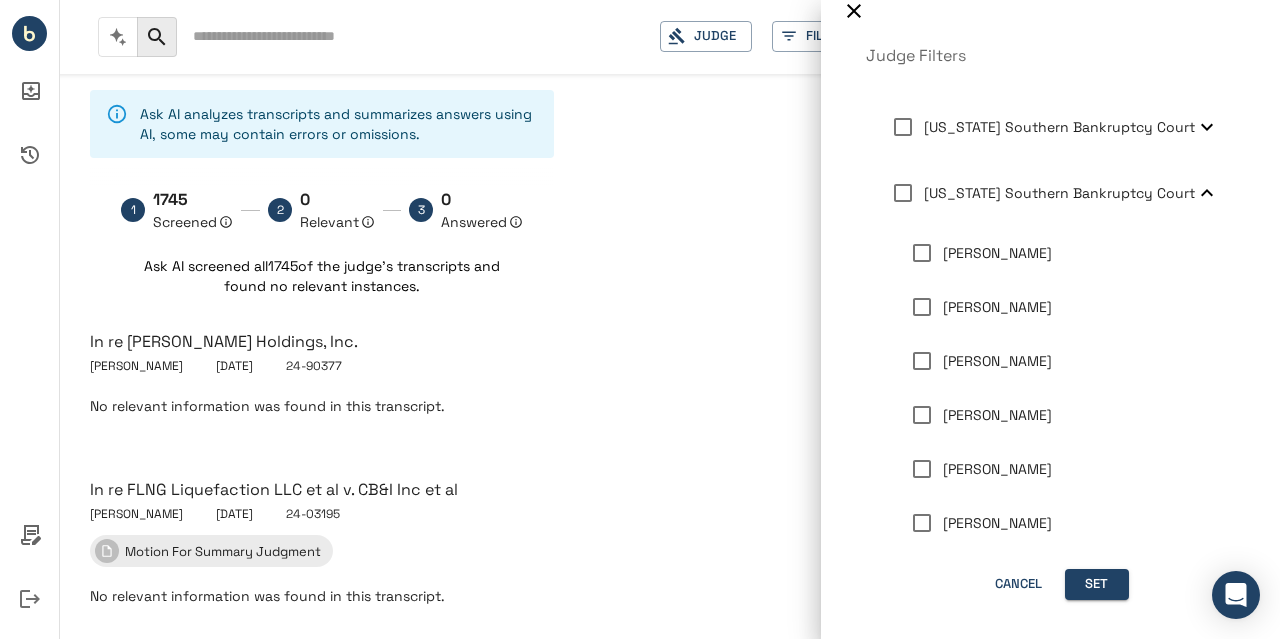 scroll, scrollTop: 676, scrollLeft: 0, axis: vertical 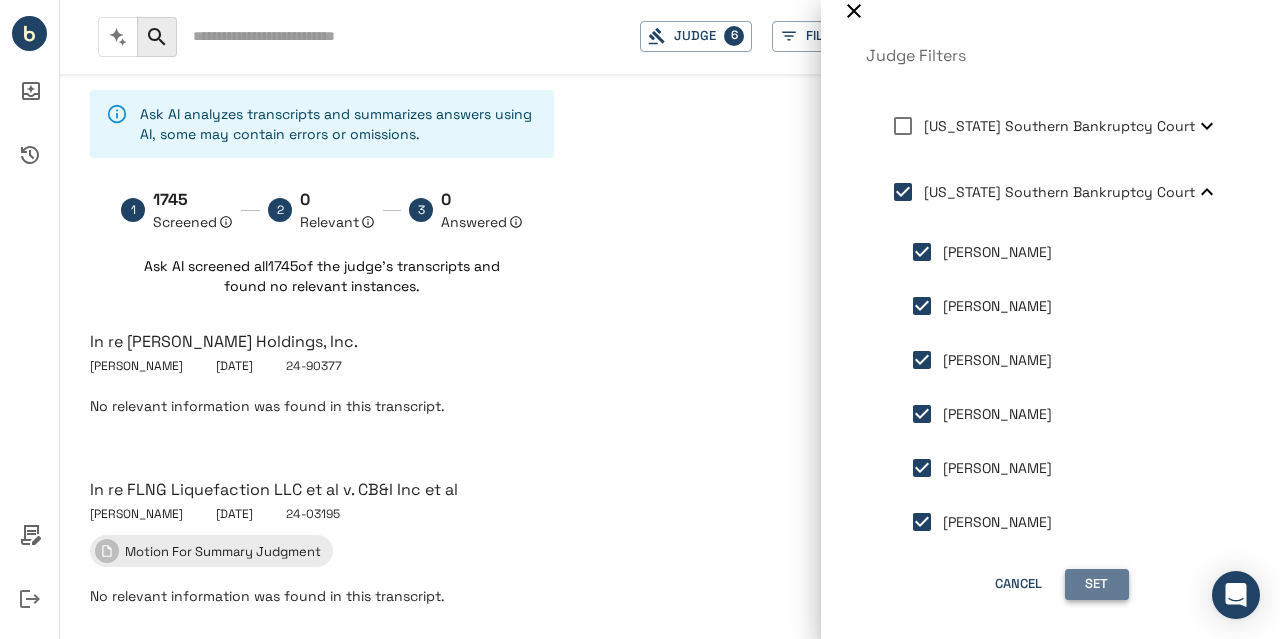 click on "Set" at bounding box center (1097, 584) 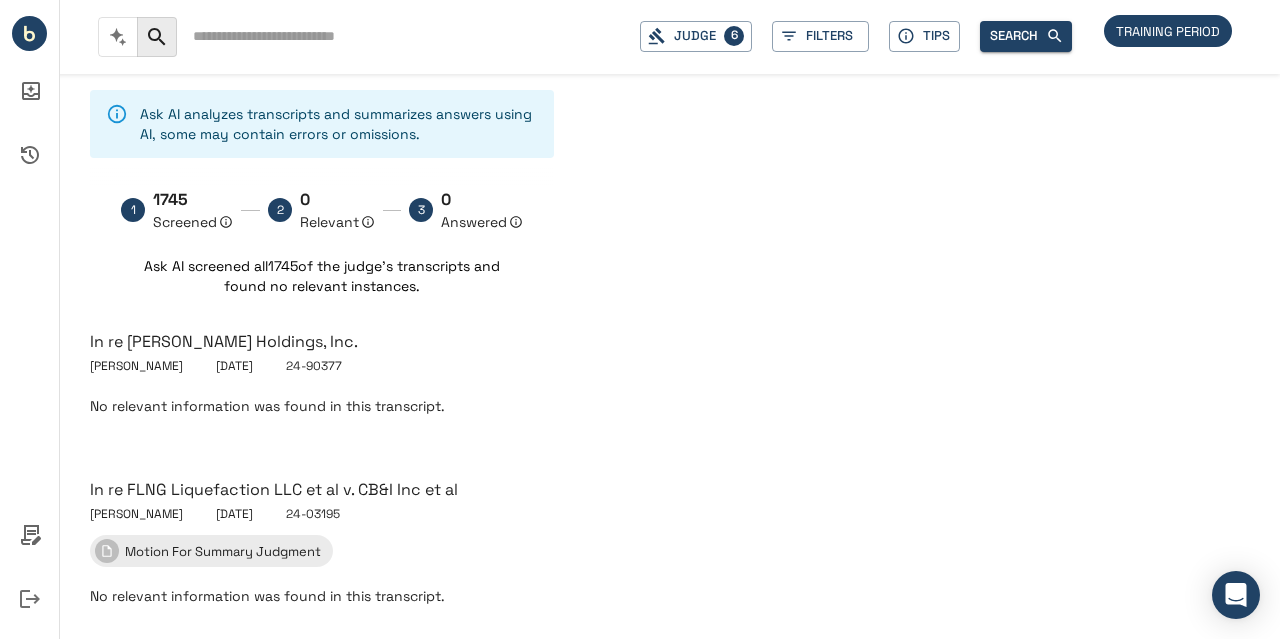 click at bounding box center [408, 36] 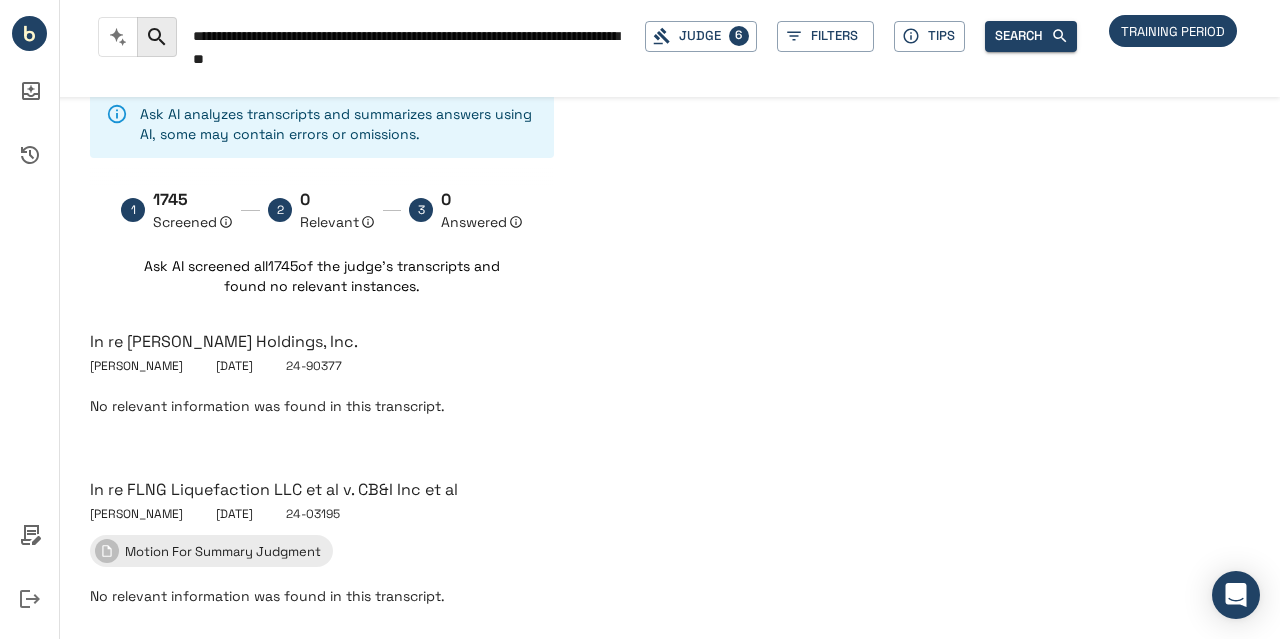 type on "**********" 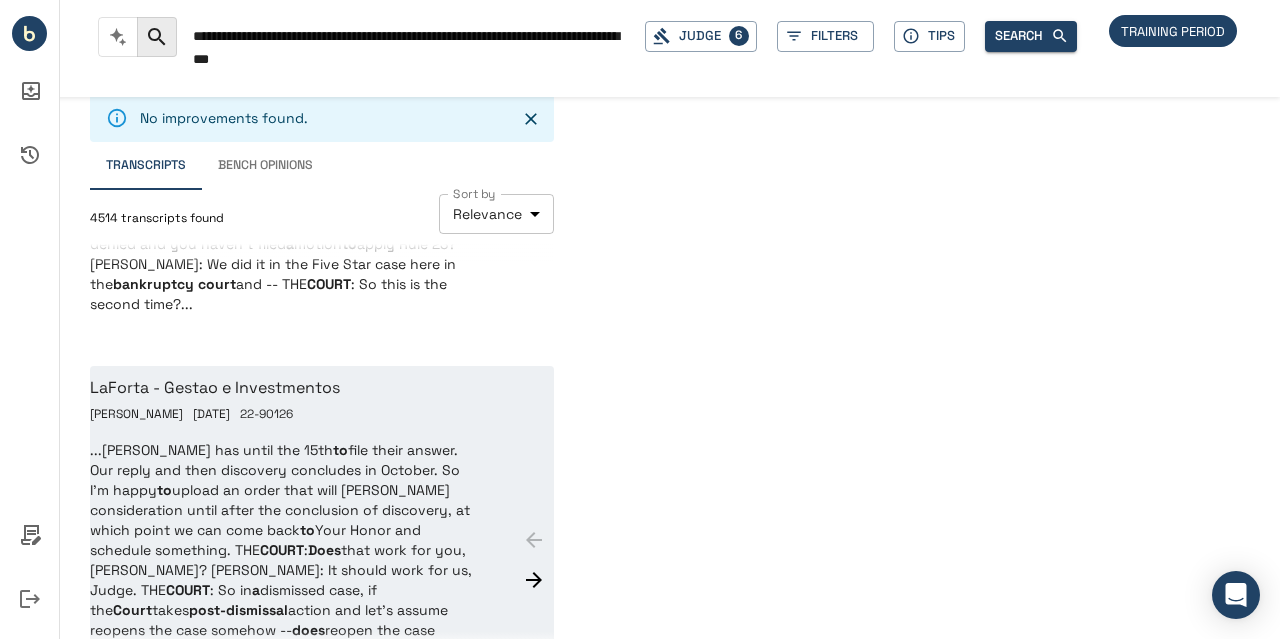 scroll, scrollTop: 700, scrollLeft: 0, axis: vertical 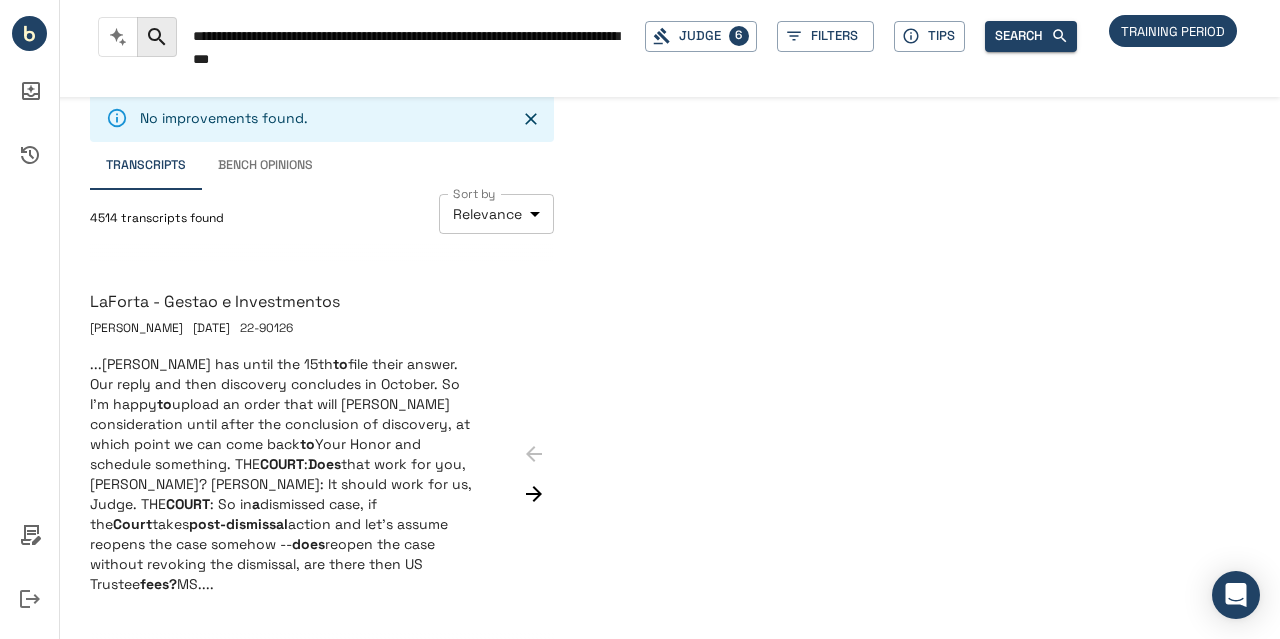 click on "**********" at bounding box center [411, 48] 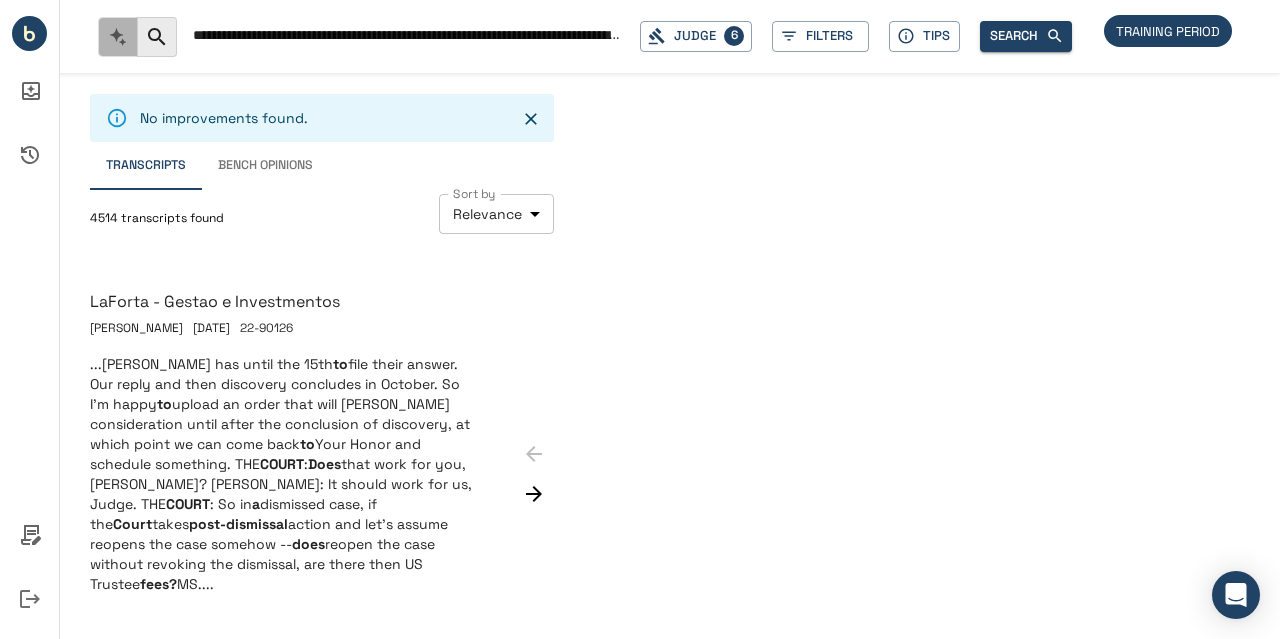 click 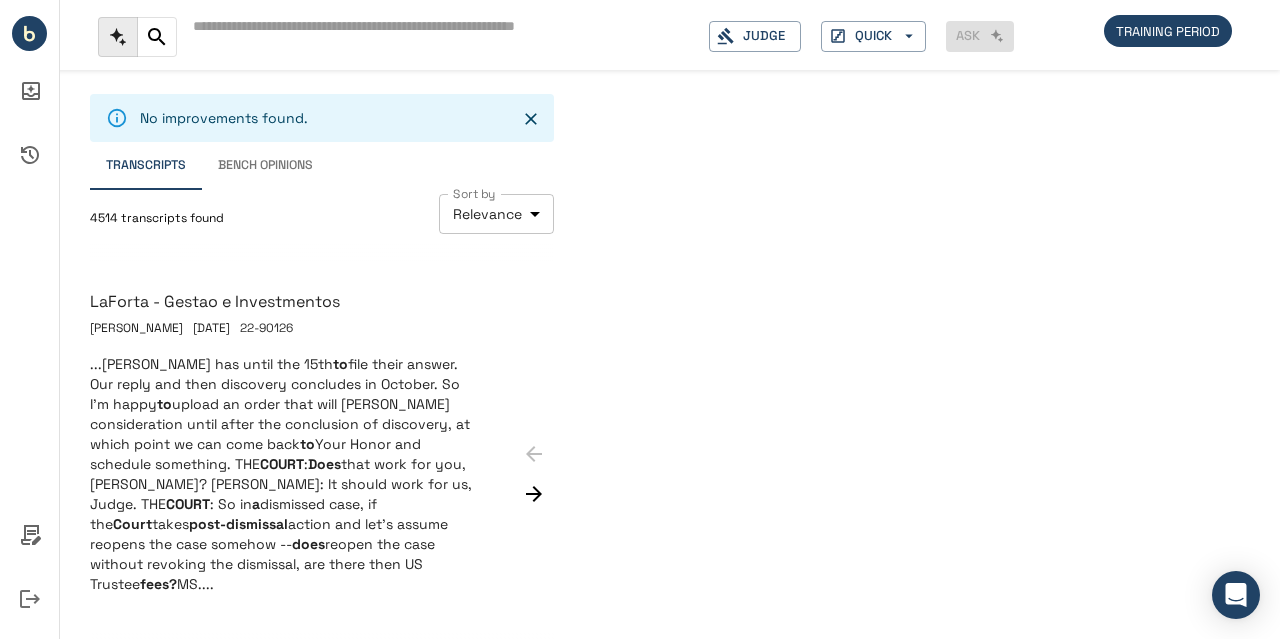 click 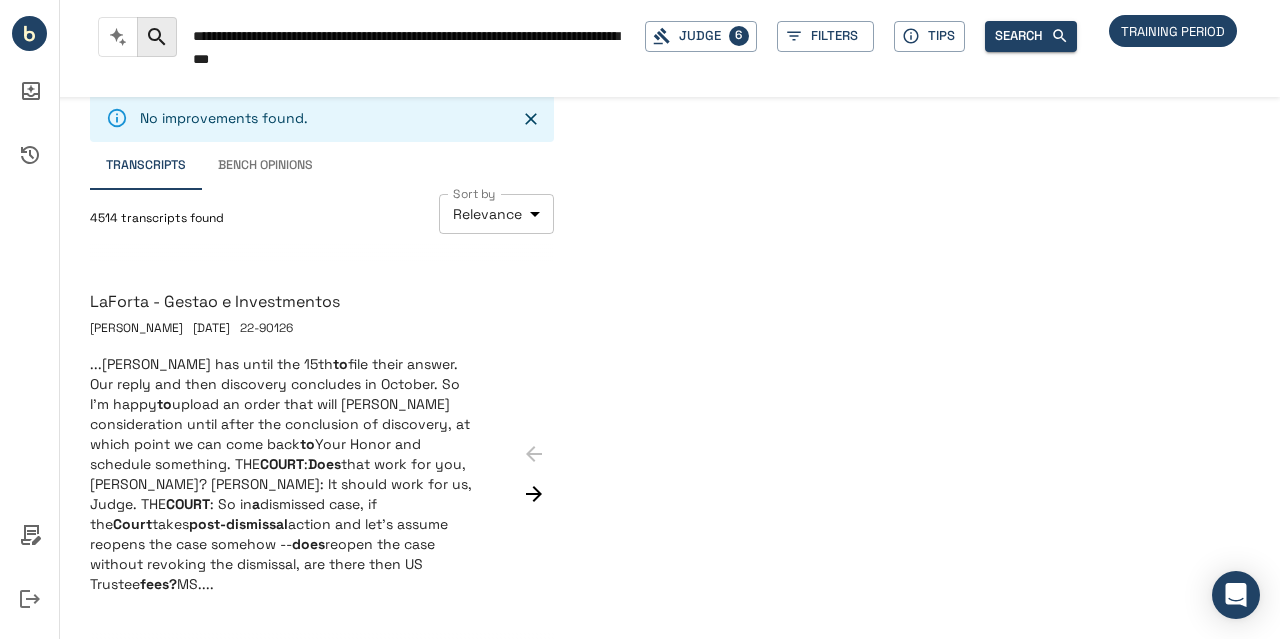 click on "**********" at bounding box center [411, 48] 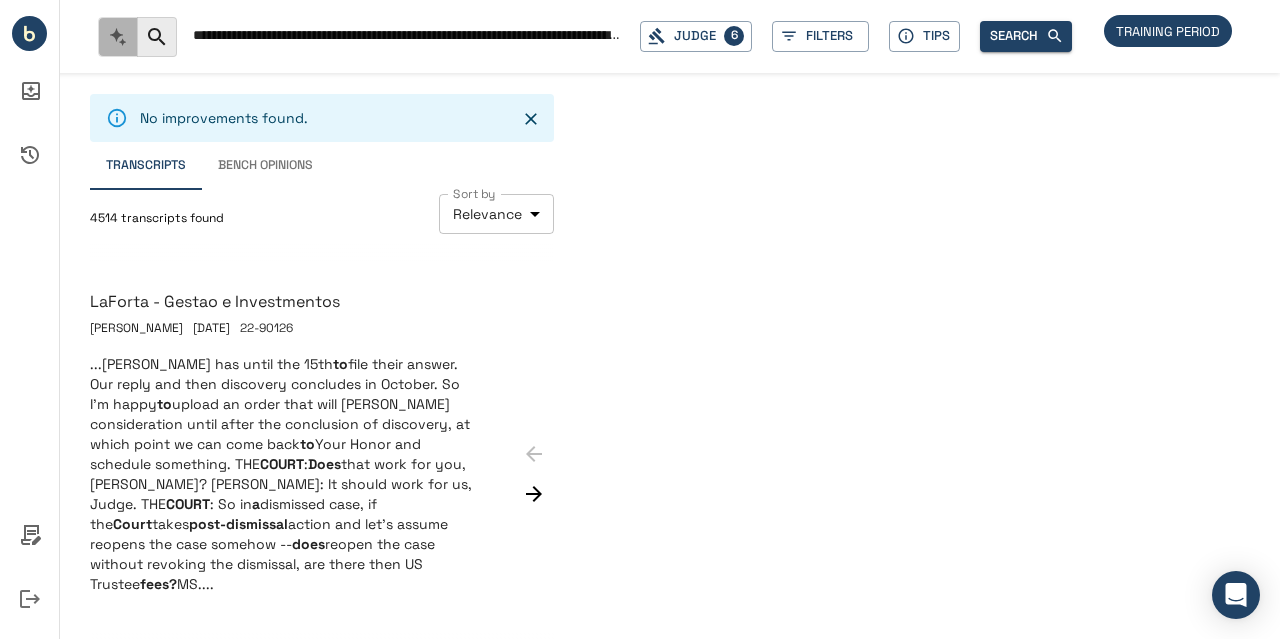 click 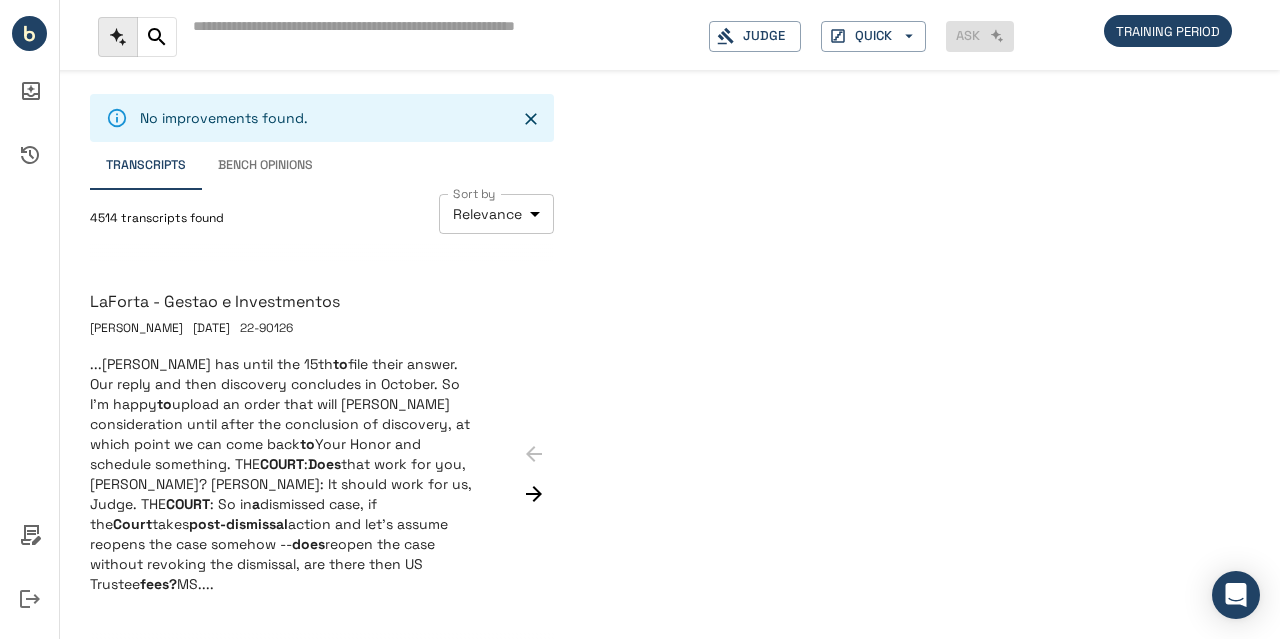 click at bounding box center (443, 26) 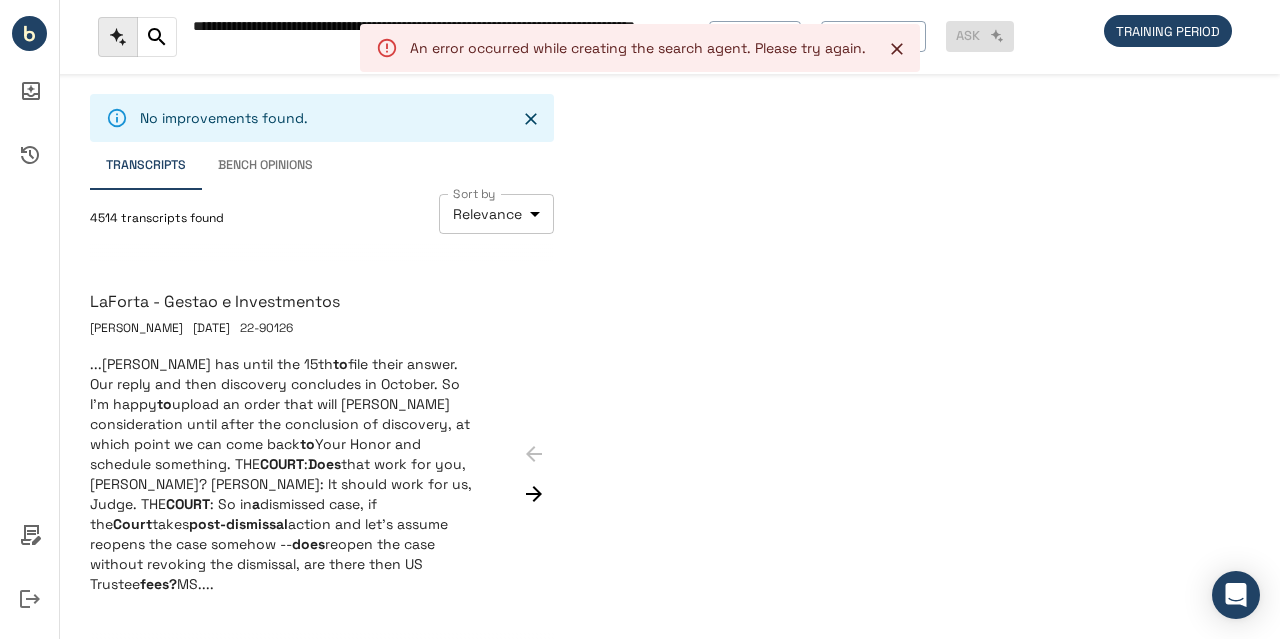 click 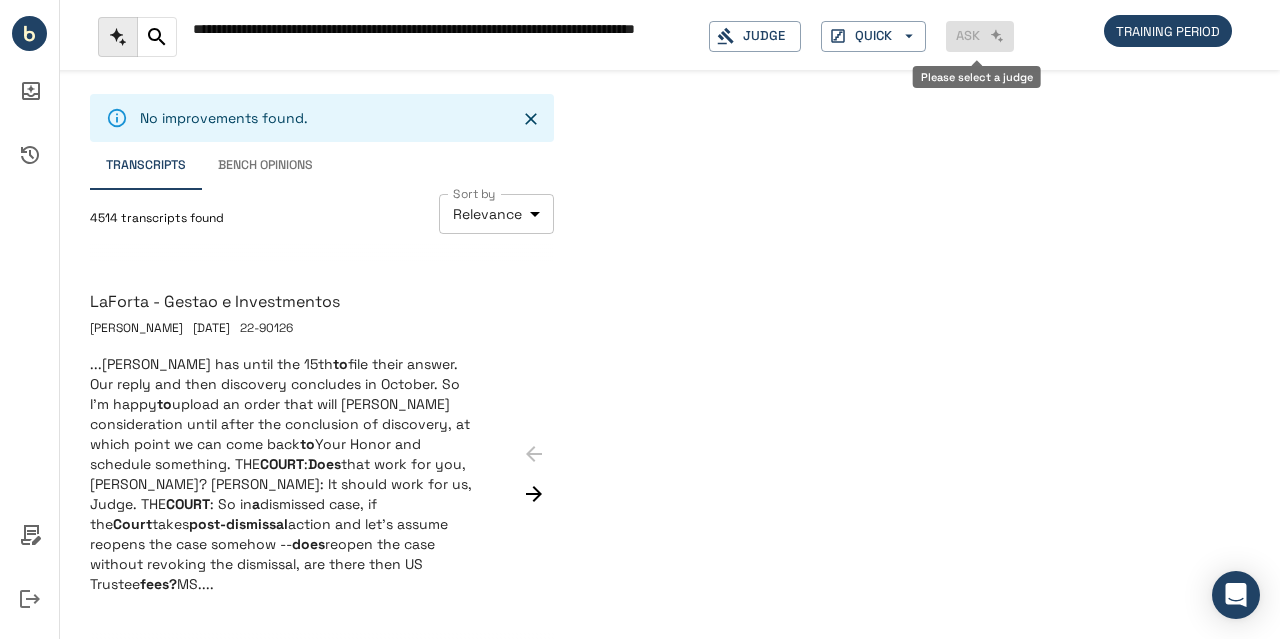 drag, startPoint x: 963, startPoint y: 32, endPoint x: 946, endPoint y: 38, distance: 18.027756 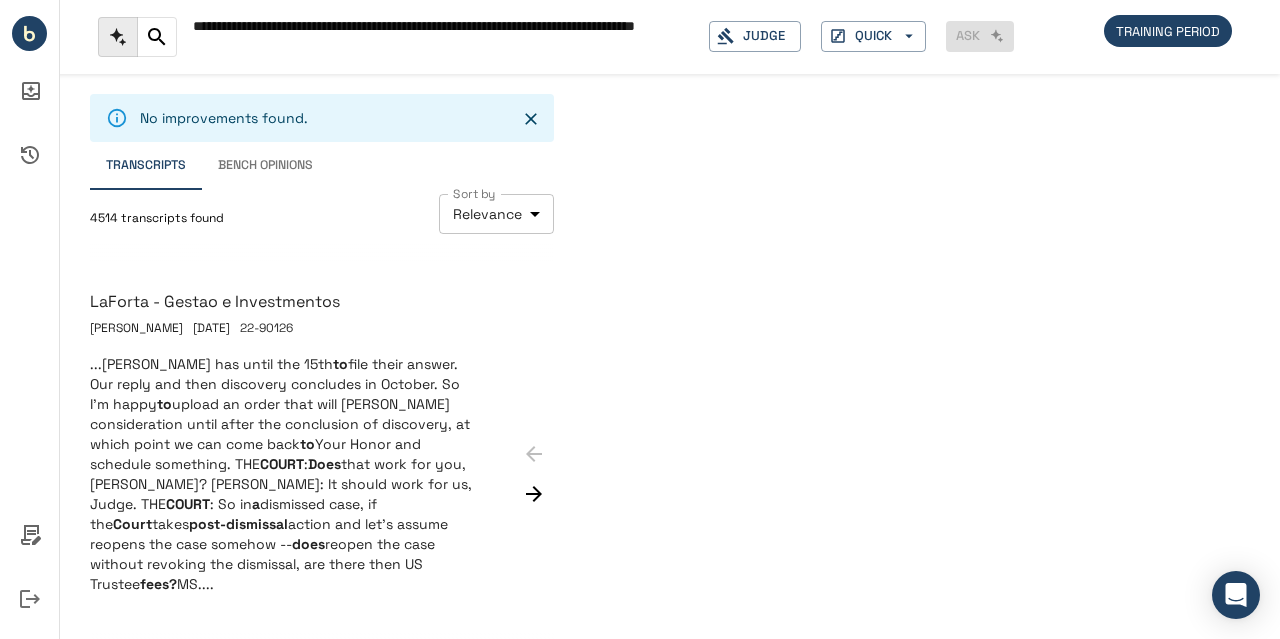 click on "**********" at bounding box center (443, 38) 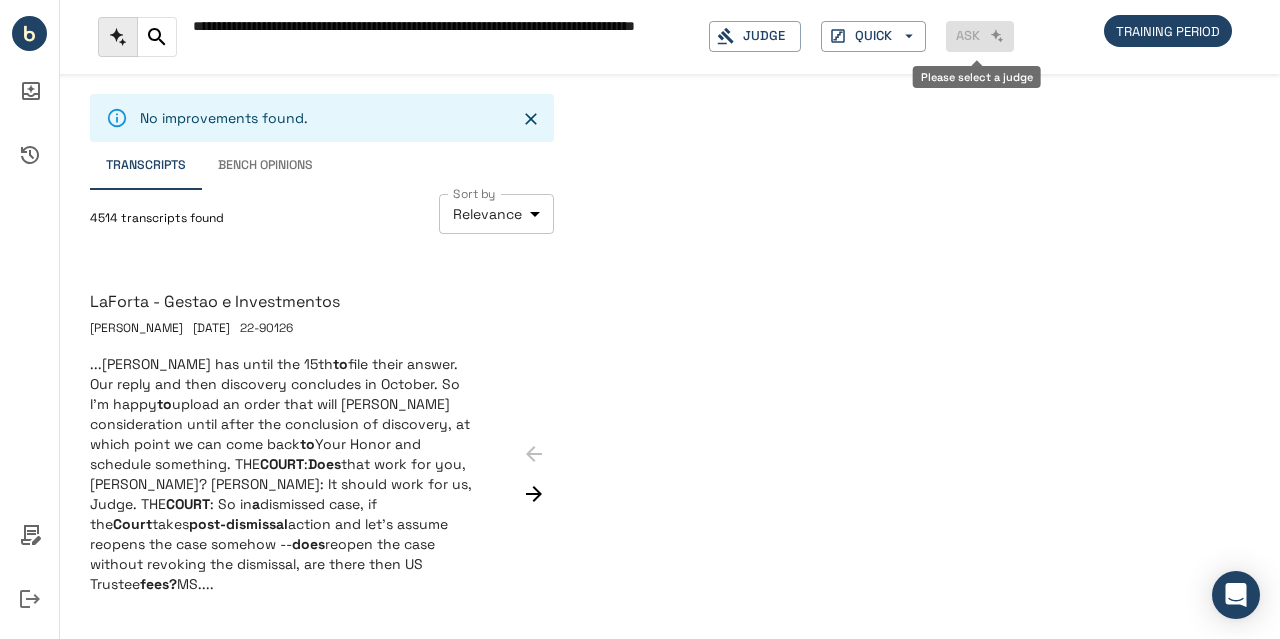 click on "Ask" at bounding box center [980, 36] 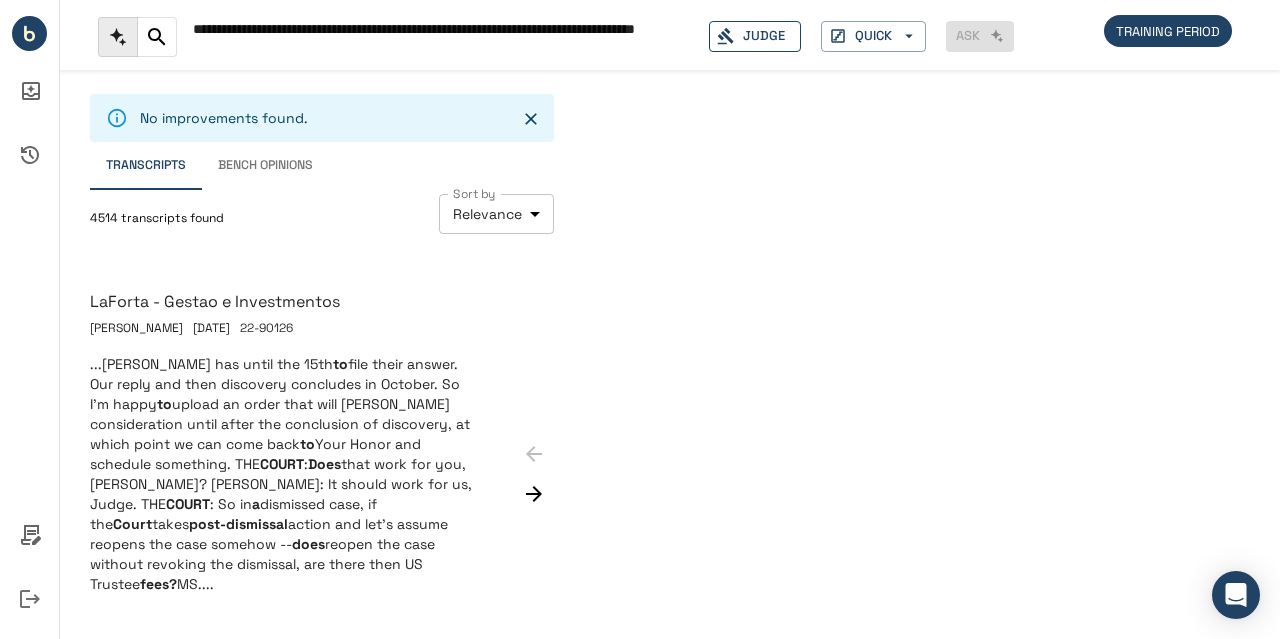 click on "Judge" at bounding box center (755, 36) 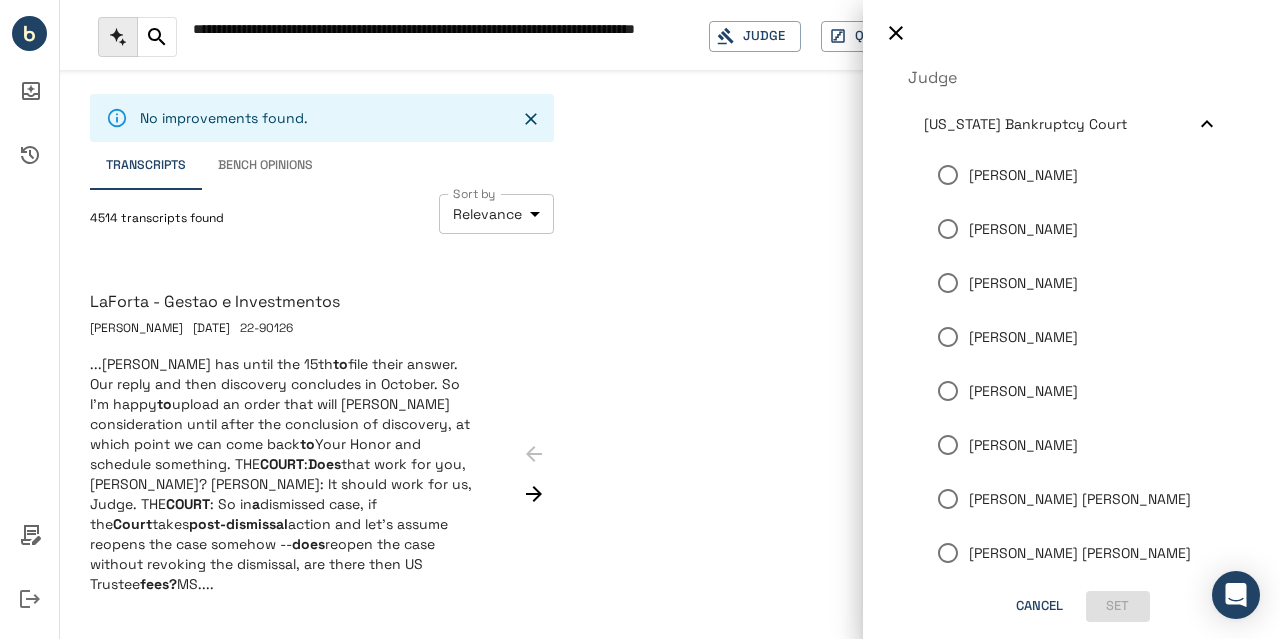 scroll, scrollTop: 260, scrollLeft: 0, axis: vertical 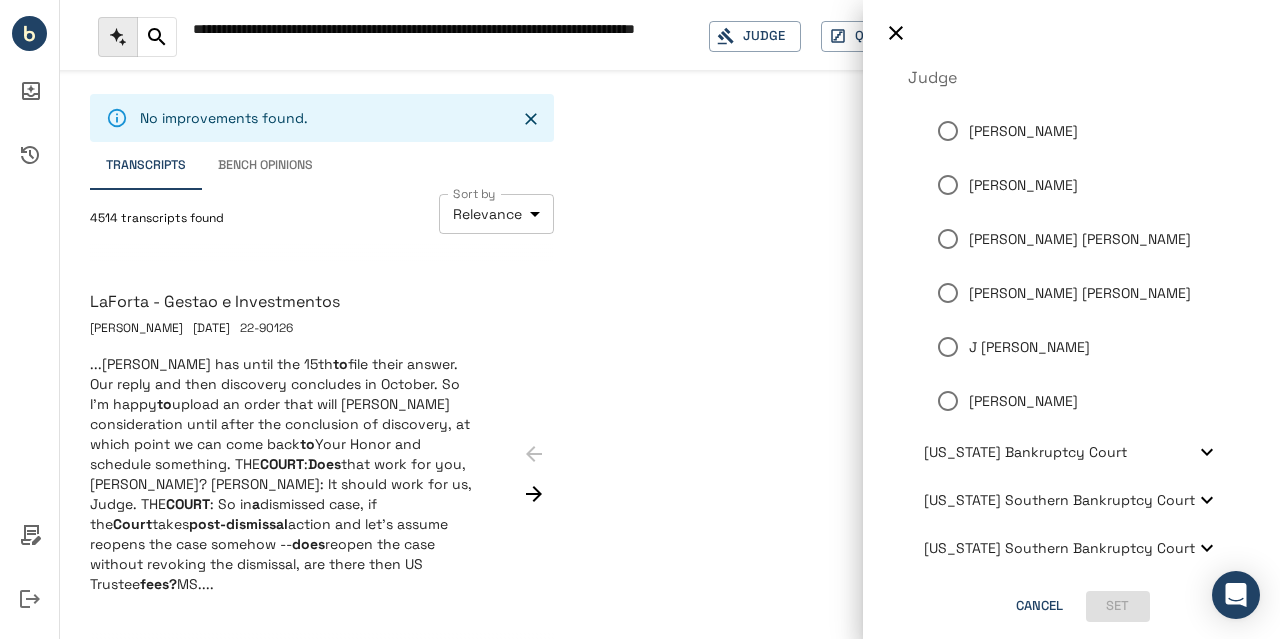 click on "Texas Southern Bankruptcy Court" at bounding box center (1071, 548) 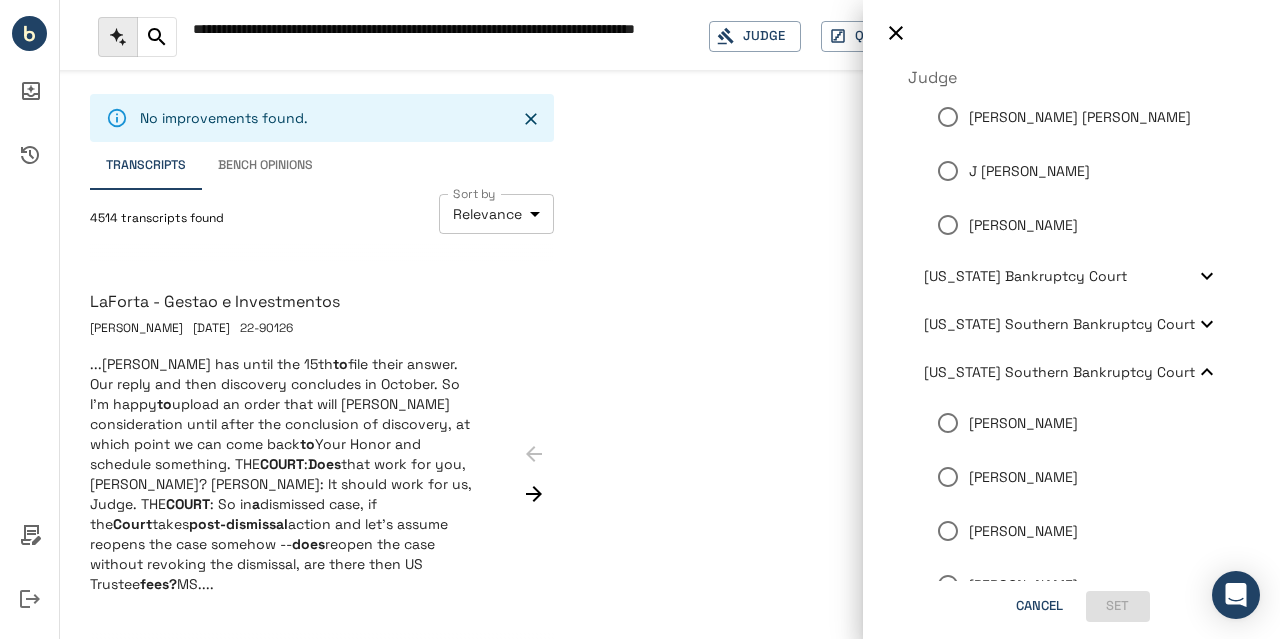scroll, scrollTop: 584, scrollLeft: 0, axis: vertical 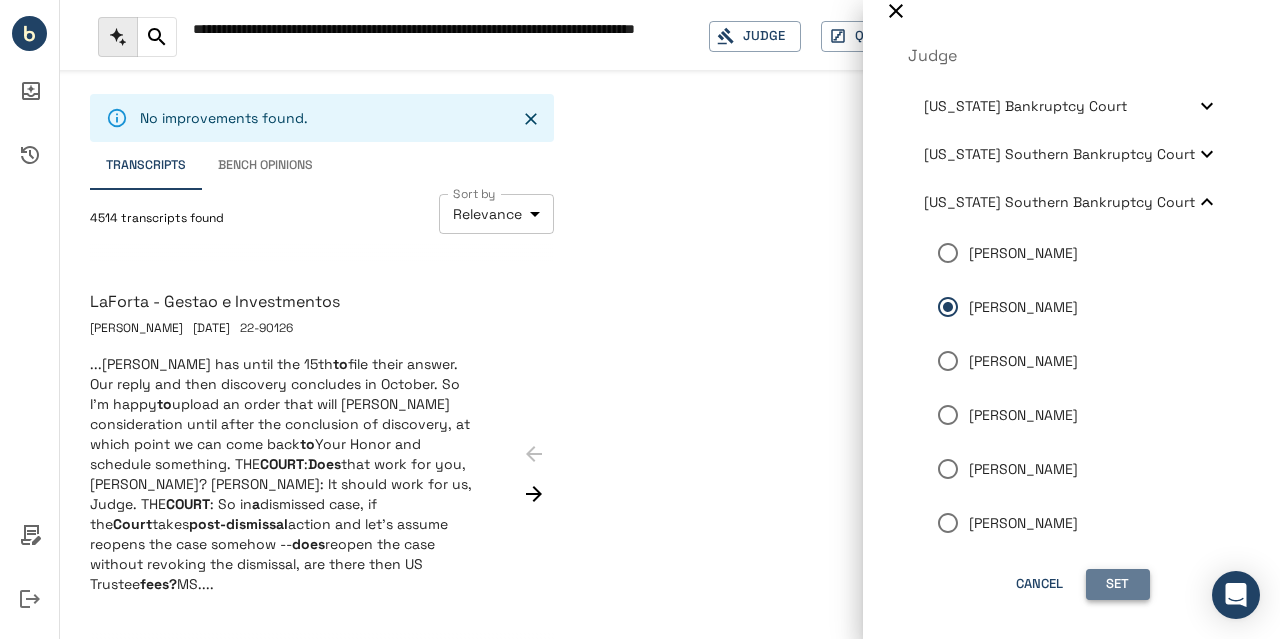 click on "Set" at bounding box center [1118, 584] 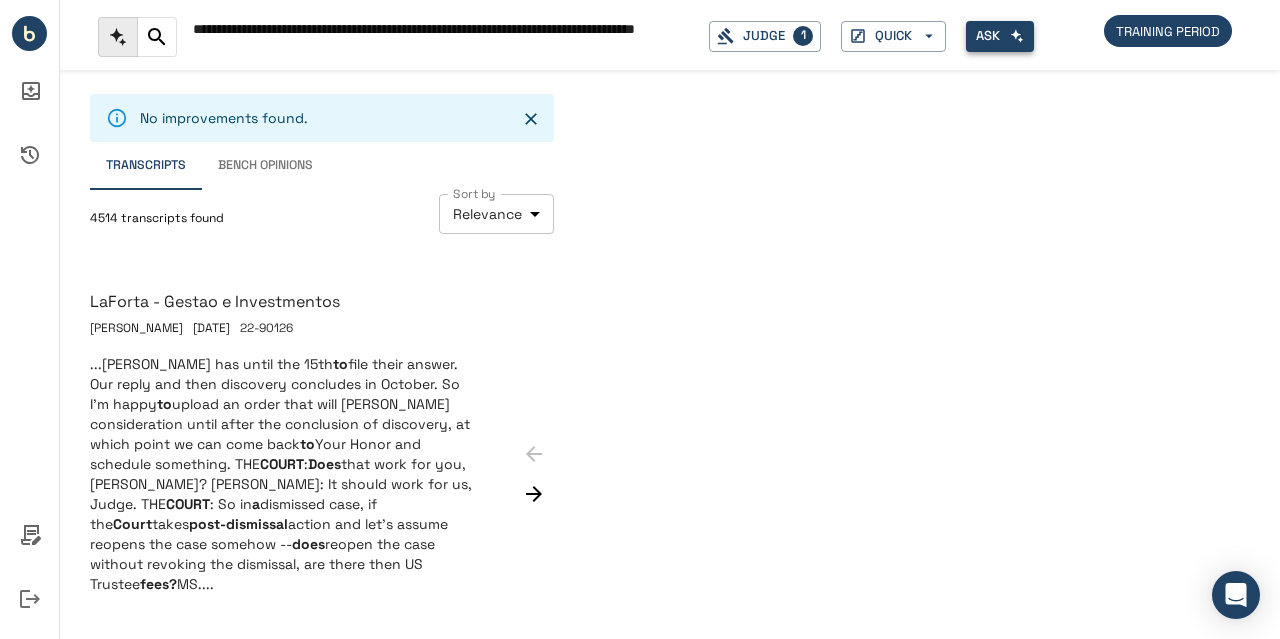 click on "Ask" at bounding box center (1000, 36) 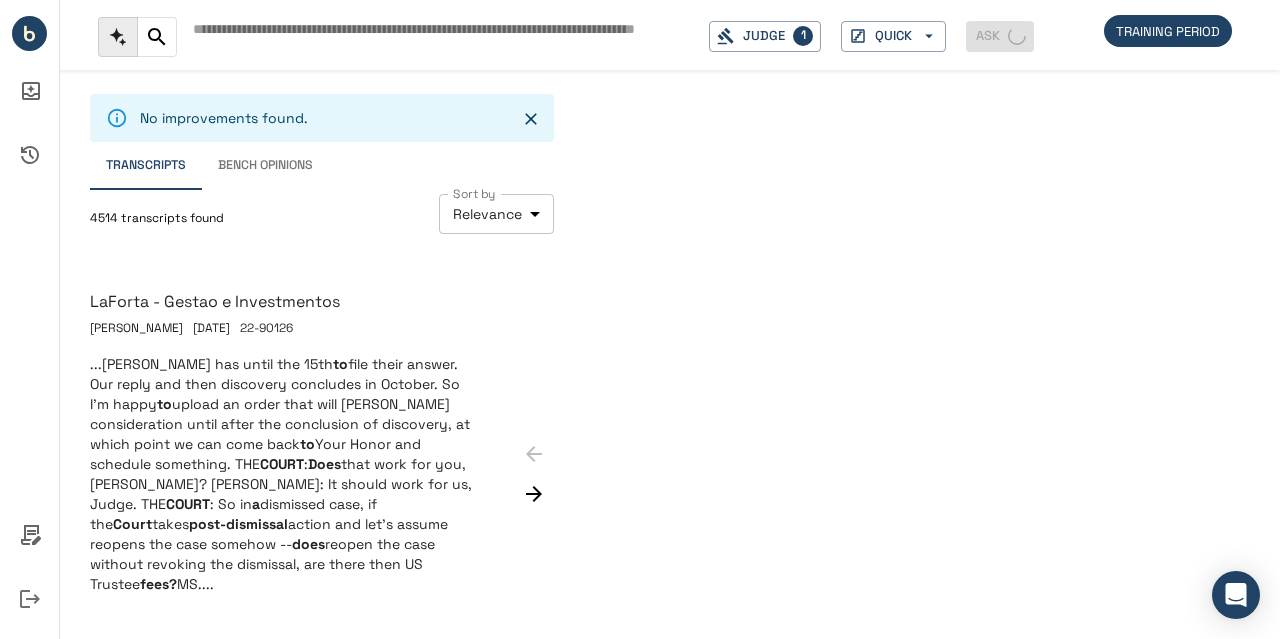 type on "**********" 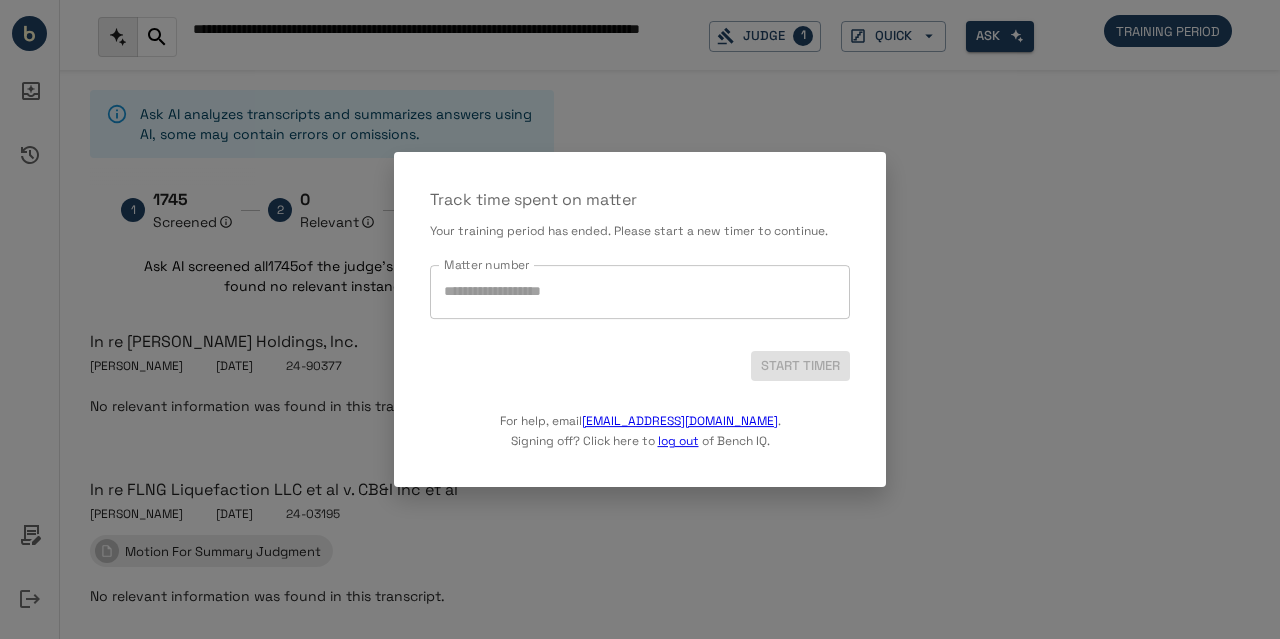 scroll, scrollTop: 0, scrollLeft: 0, axis: both 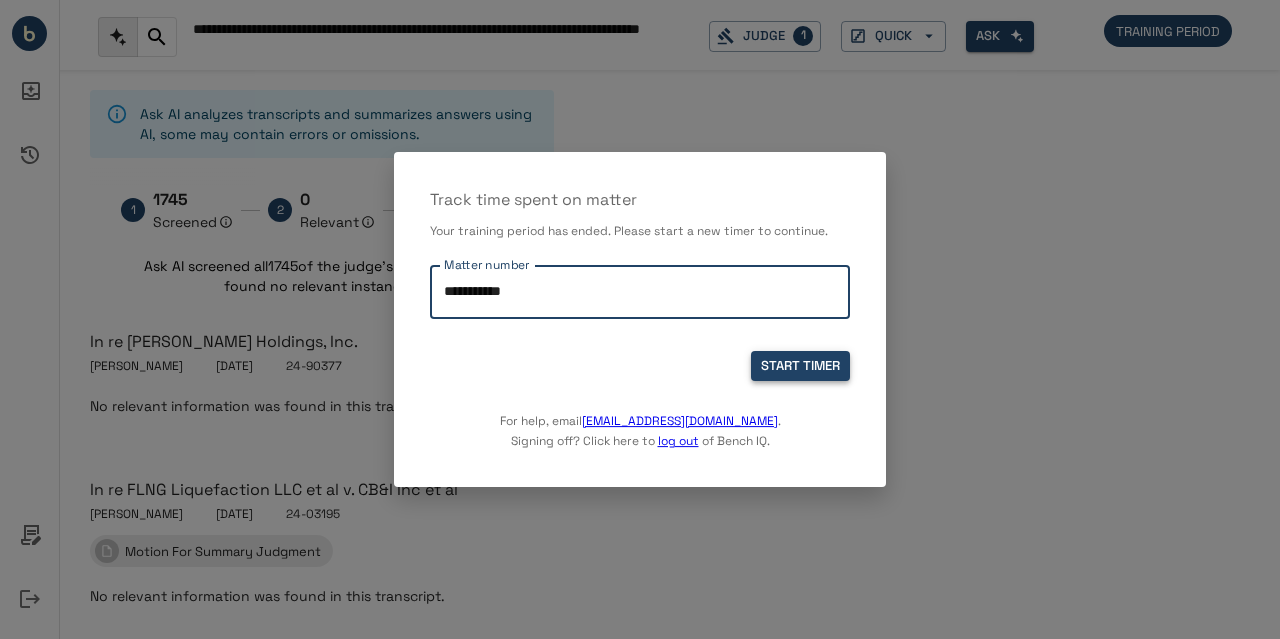 type on "**********" 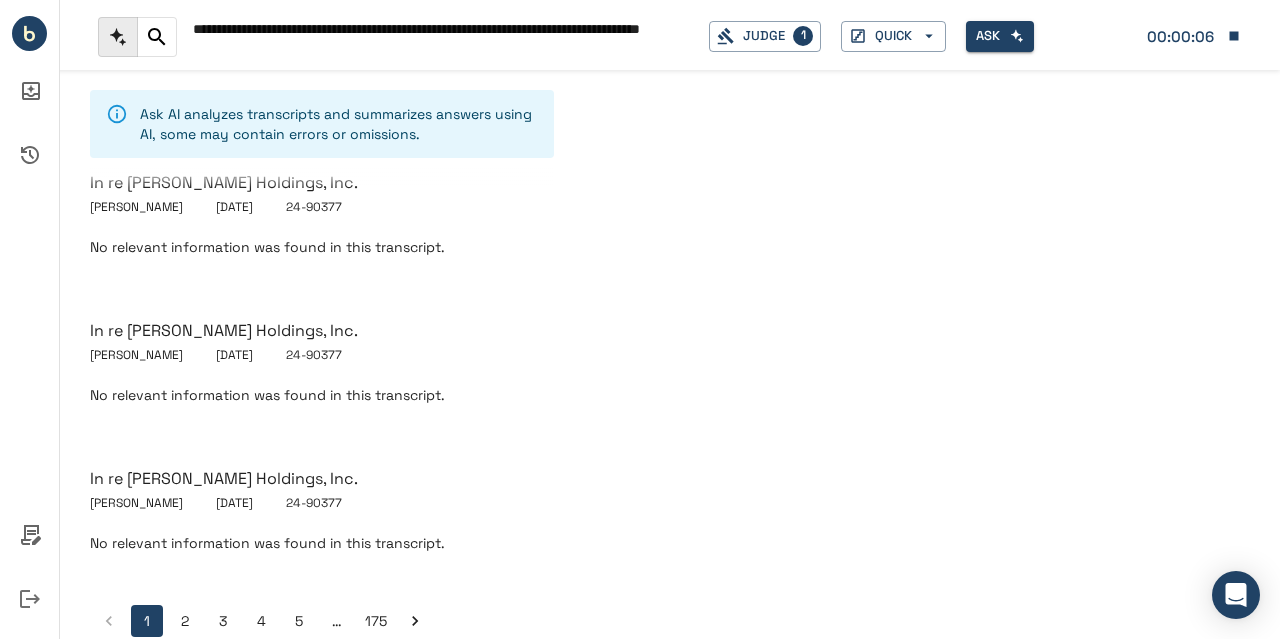 scroll, scrollTop: 1328, scrollLeft: 0, axis: vertical 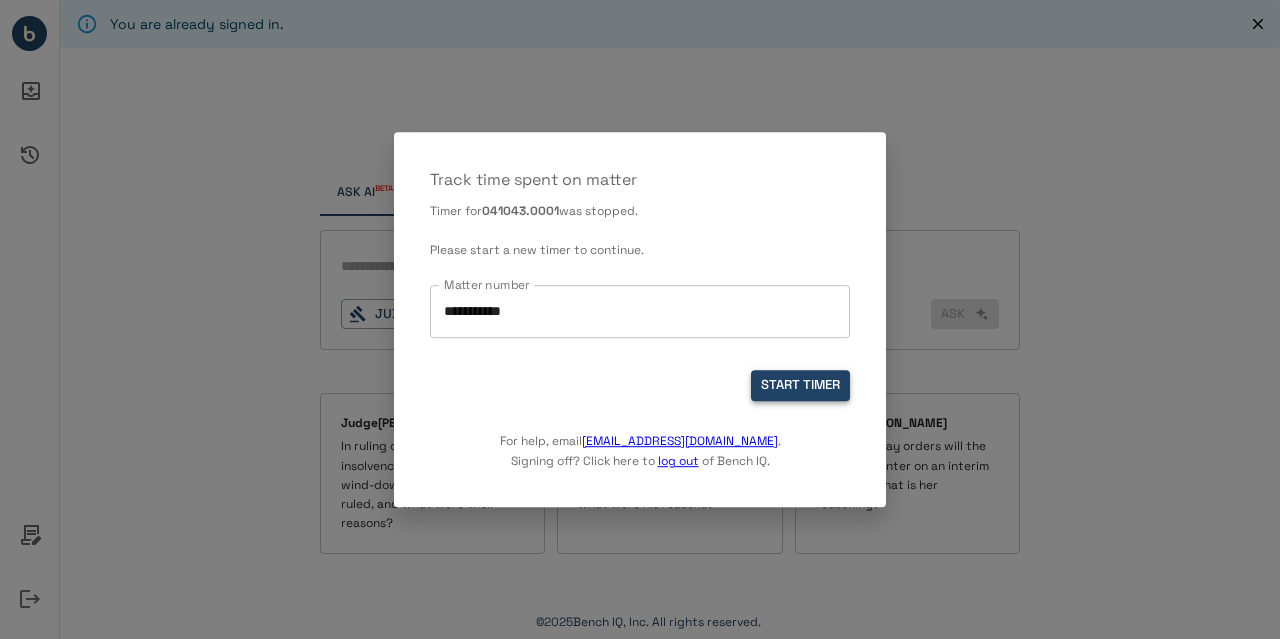 click on "START TIMER" at bounding box center [800, 386] 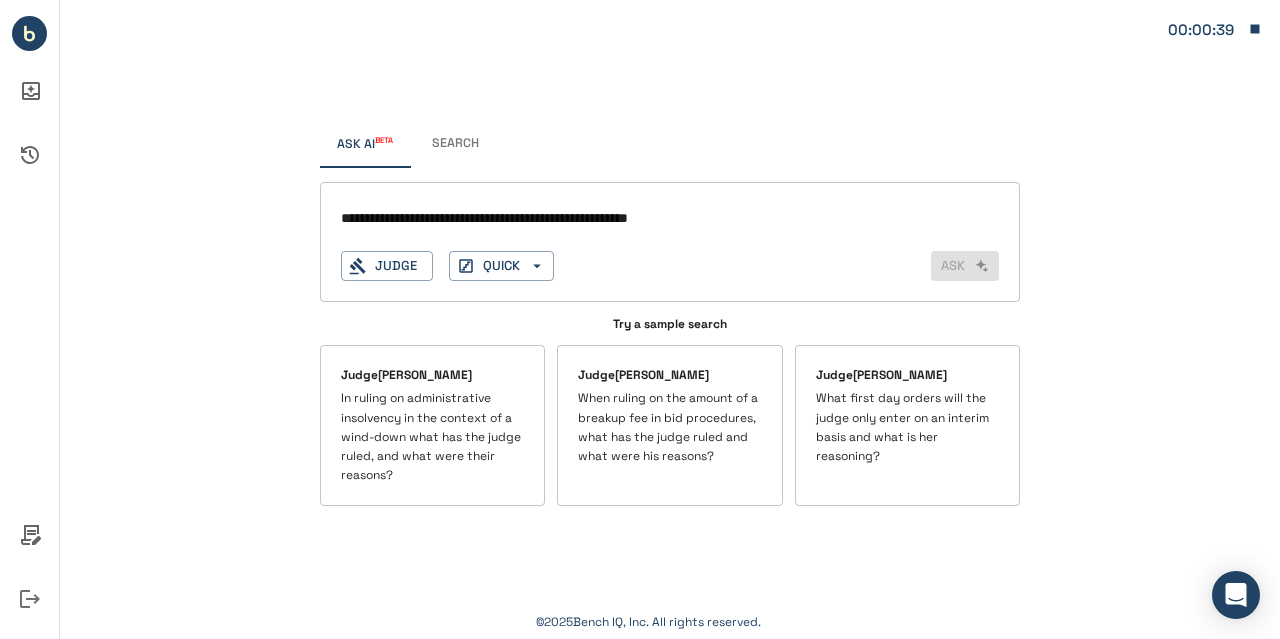 drag, startPoint x: 731, startPoint y: 219, endPoint x: 206, endPoint y: 203, distance: 525.2438 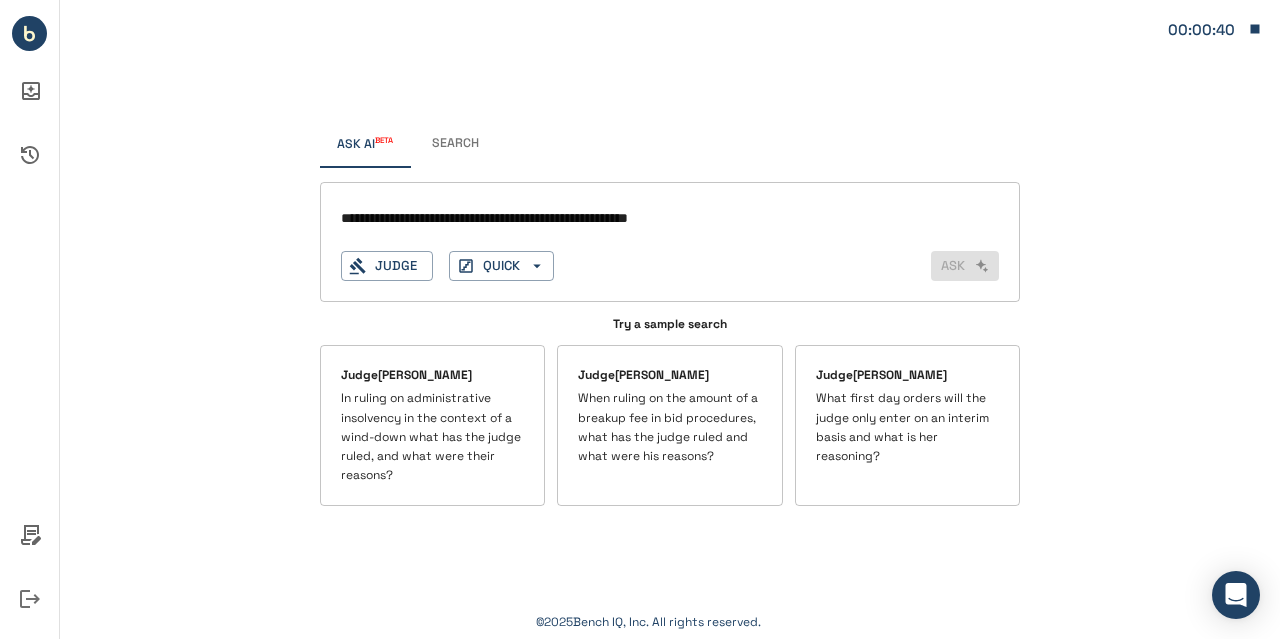 type on "**********" 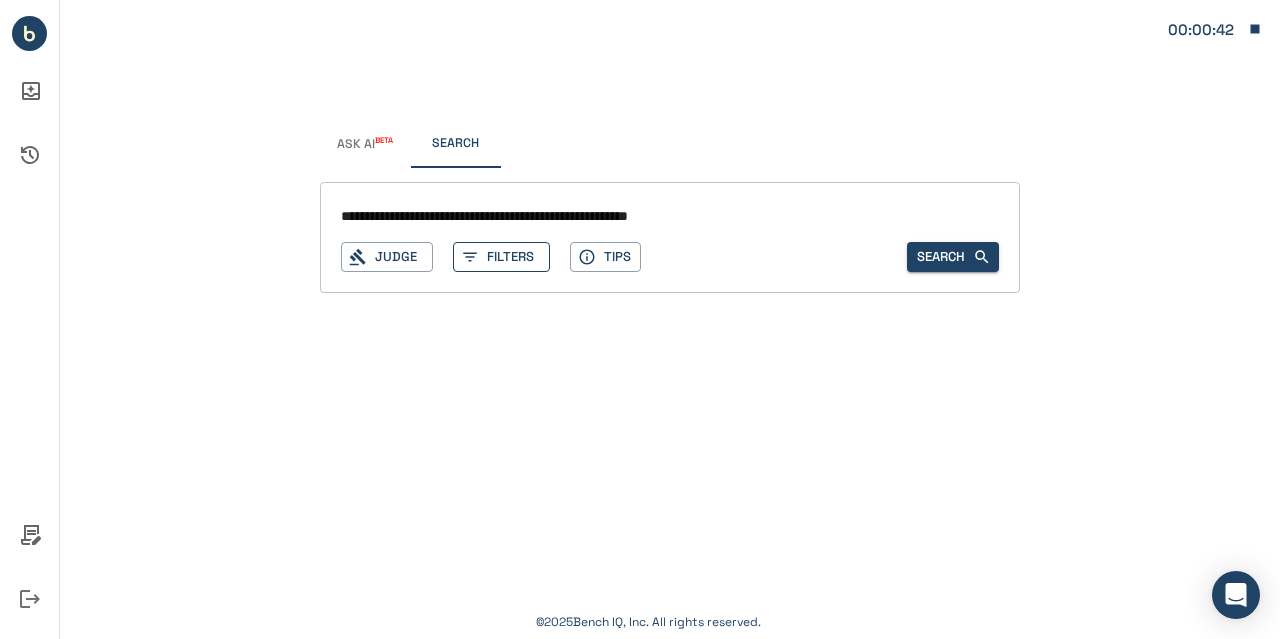type on "**********" 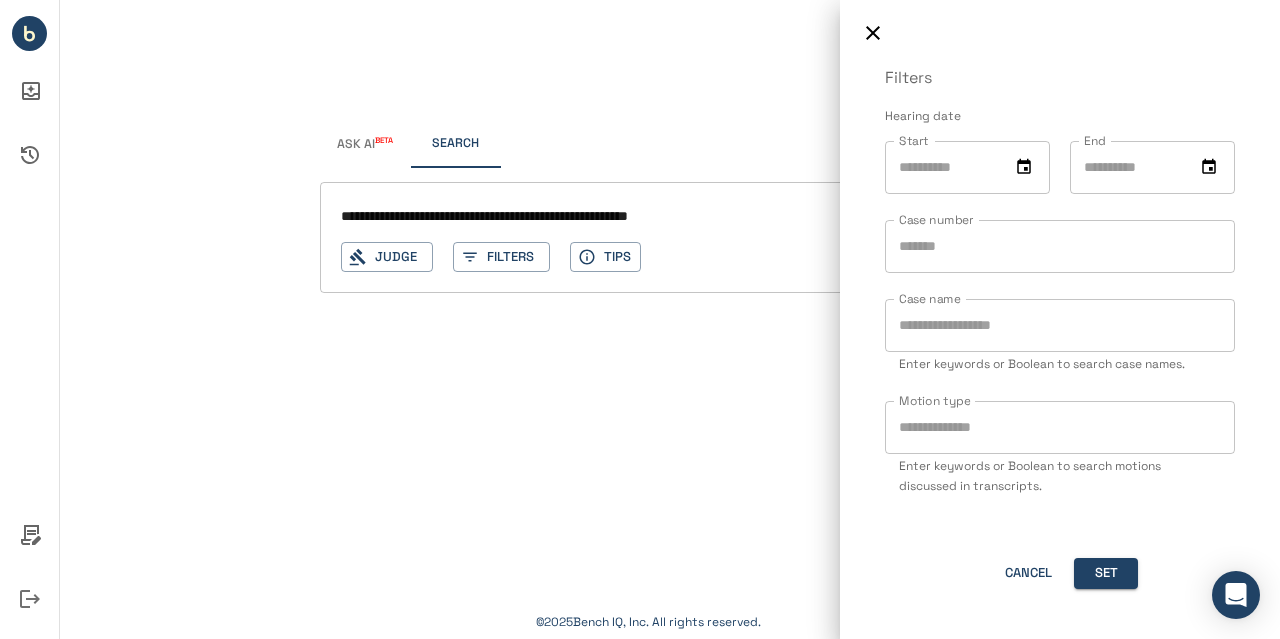 click 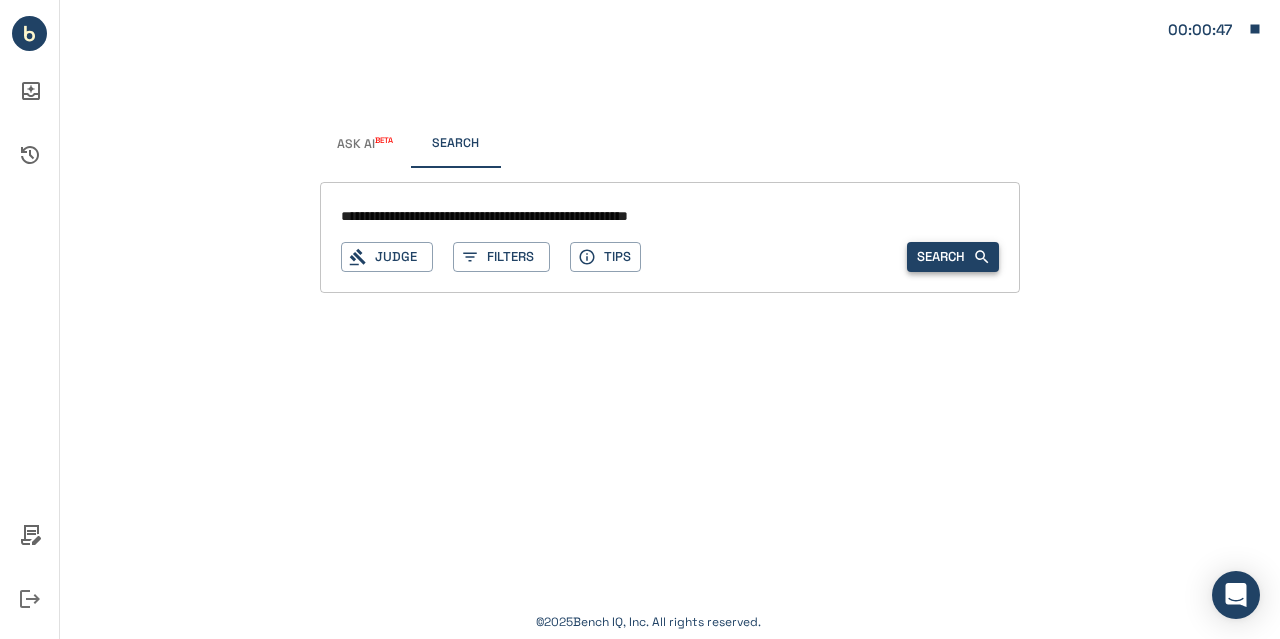 click on "Search" at bounding box center (953, 257) 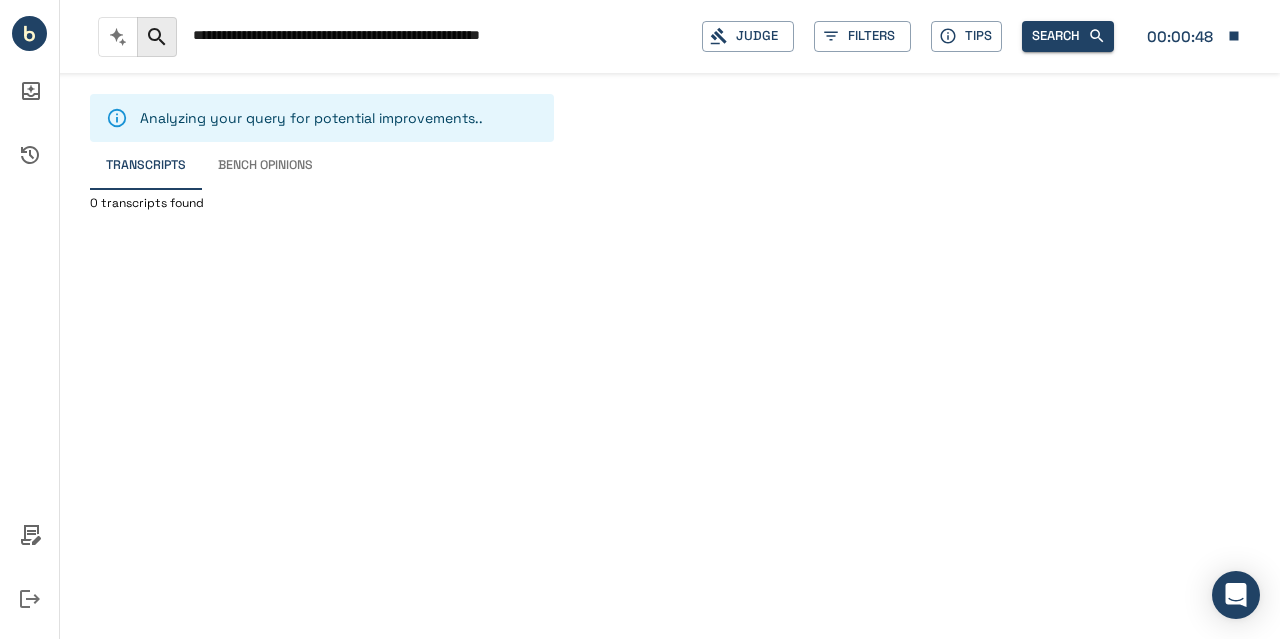 click on "Bench Opinions" at bounding box center (265, 166) 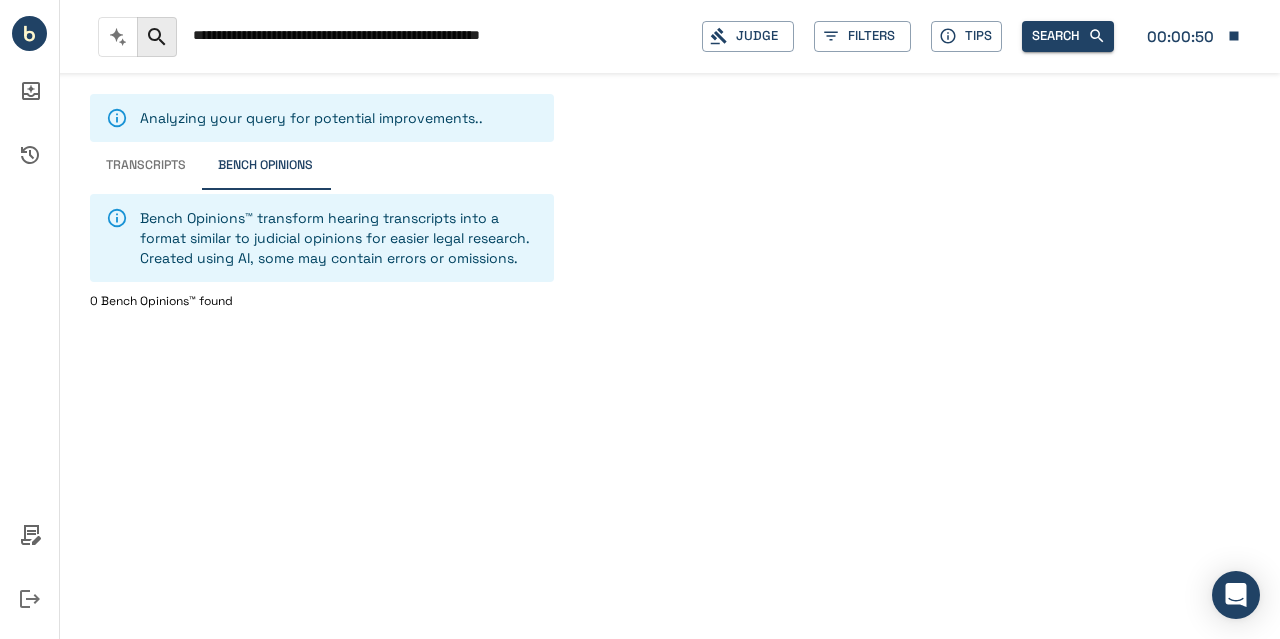 click on "Transcripts" at bounding box center (146, 166) 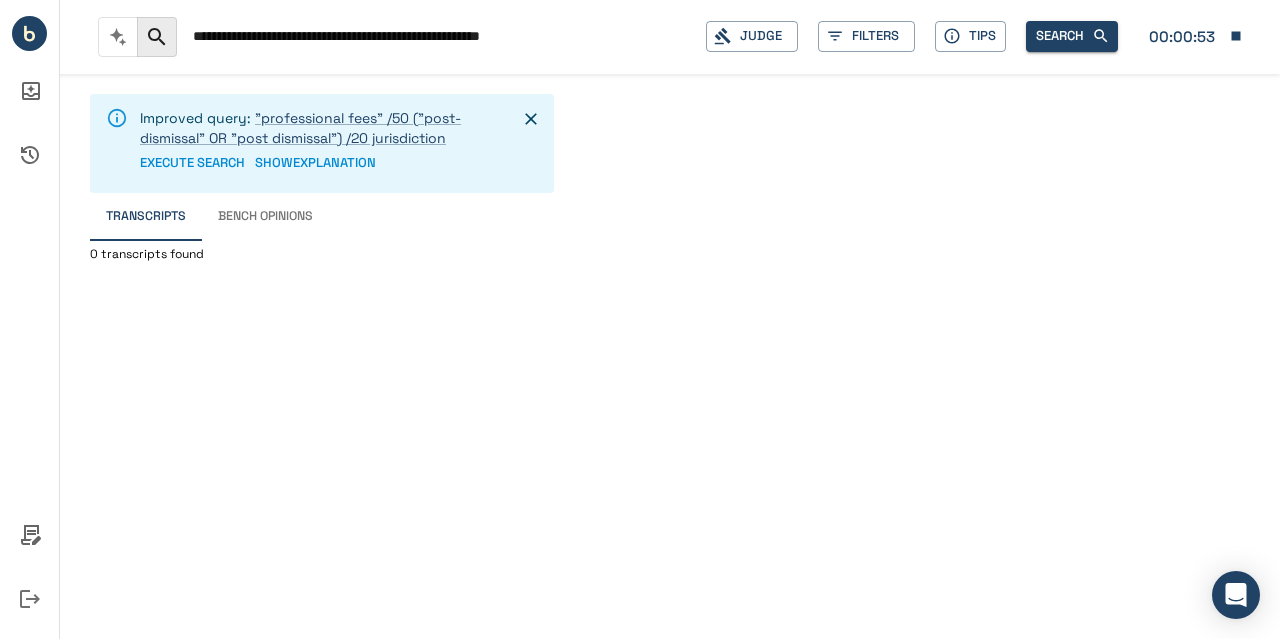 click on "**********" at bounding box center (441, 36) 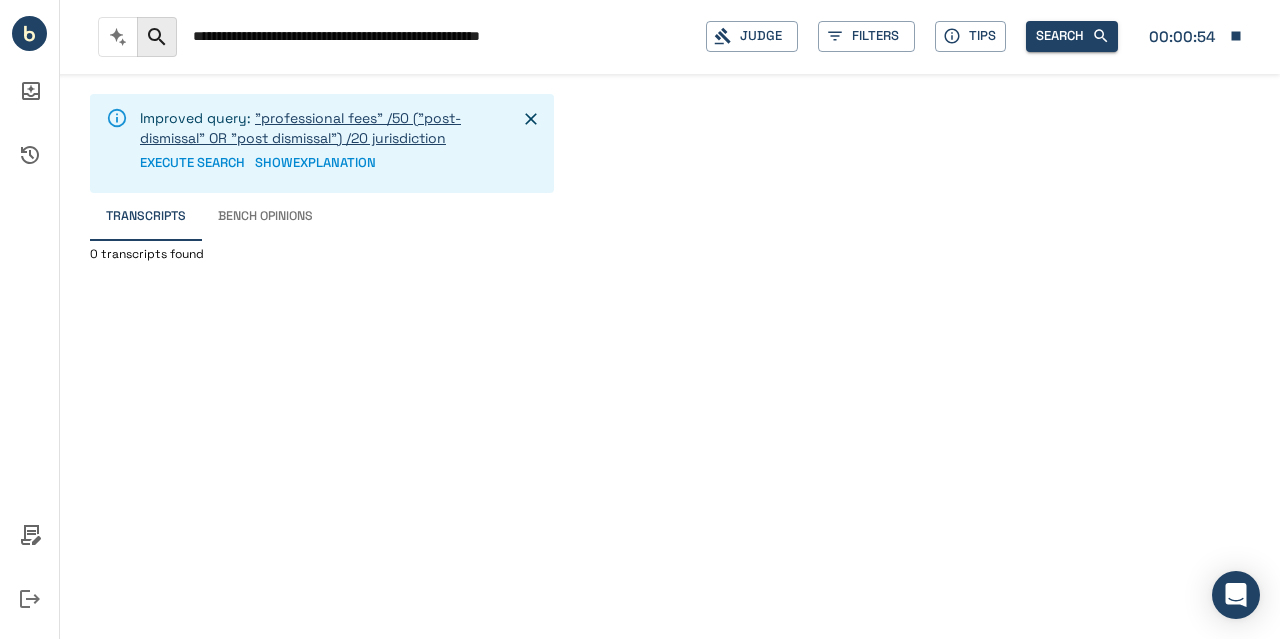 click on ""professional fees" /50 ("post-dismissal" OR "post dismissal") /20 jurisdiction" at bounding box center [300, 128] 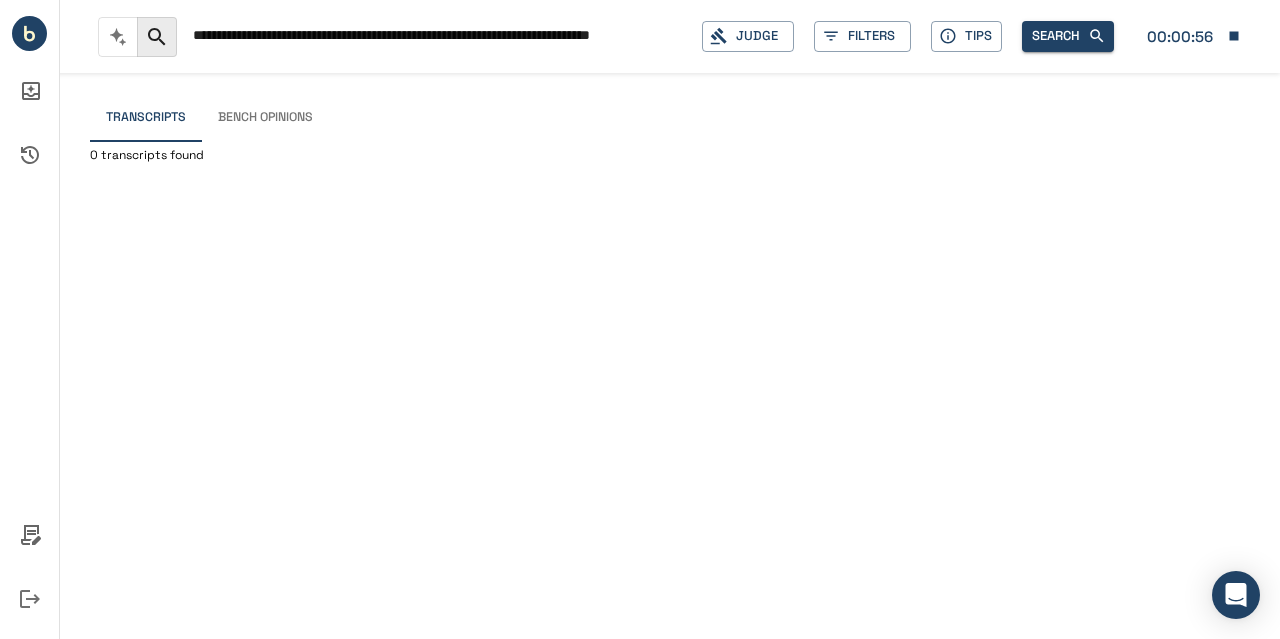 click on "Bench Opinions" at bounding box center (265, 118) 